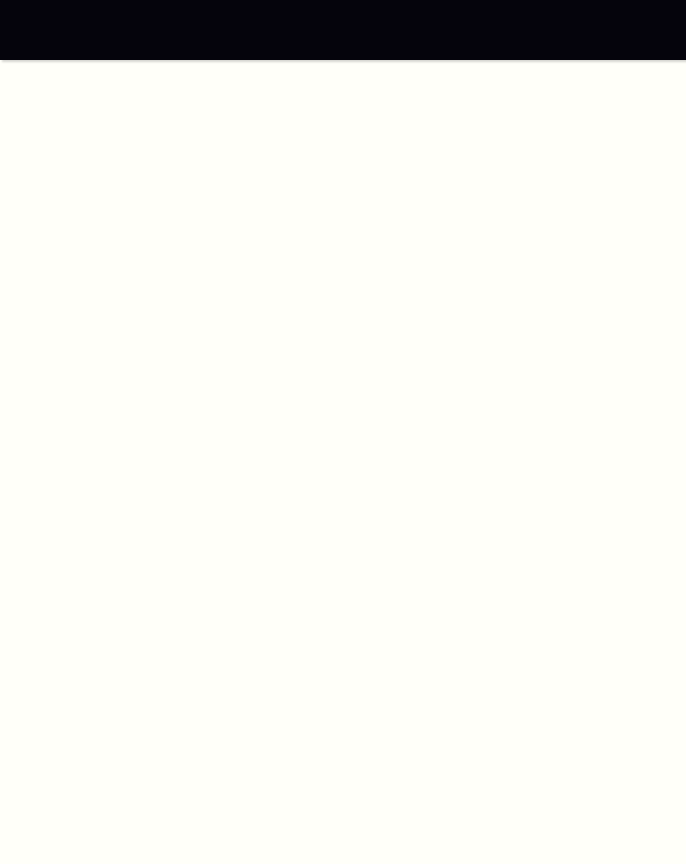 scroll, scrollTop: 0, scrollLeft: 0, axis: both 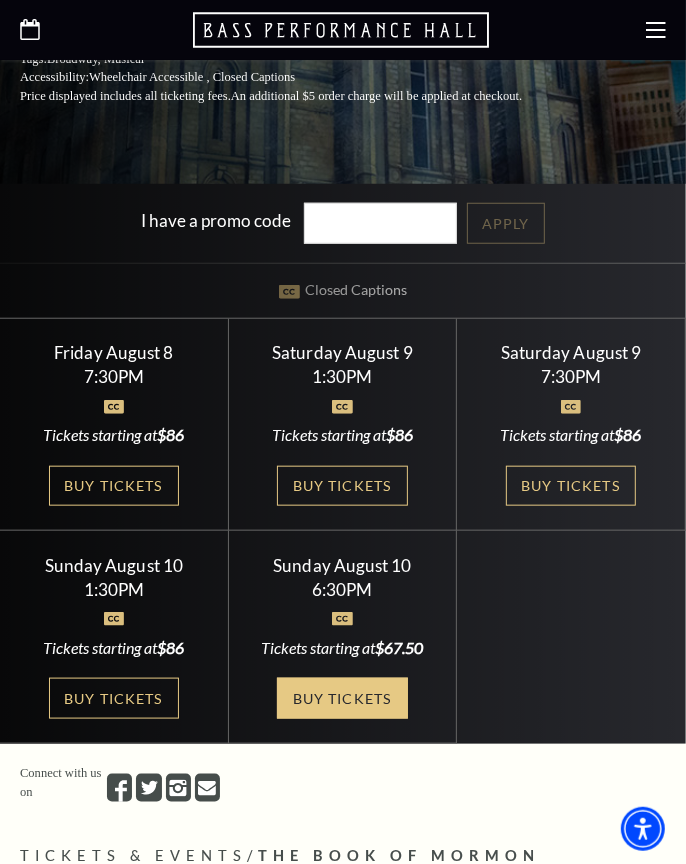 click on "Buy Tickets" at bounding box center [342, 698] 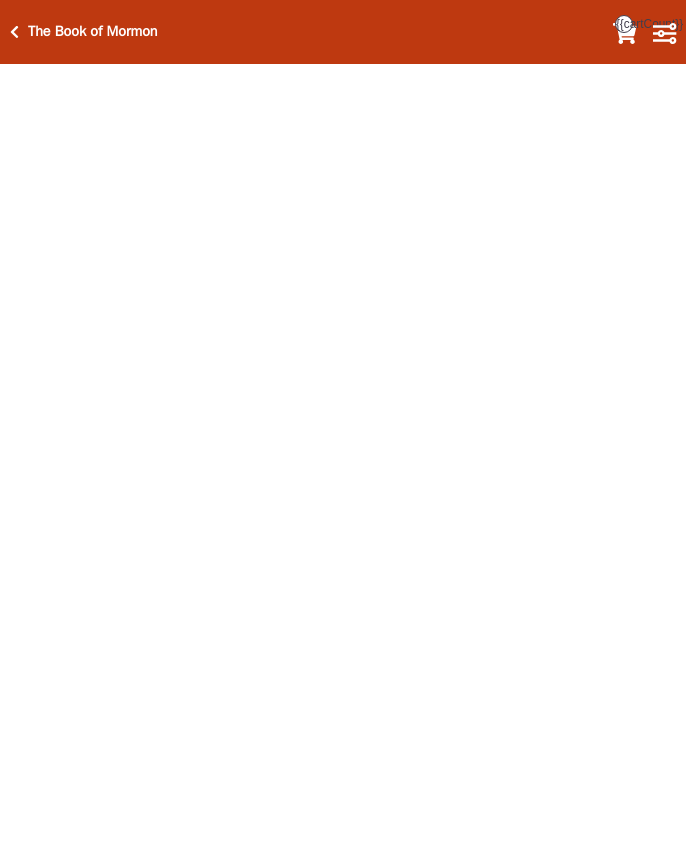scroll, scrollTop: 0, scrollLeft: 0, axis: both 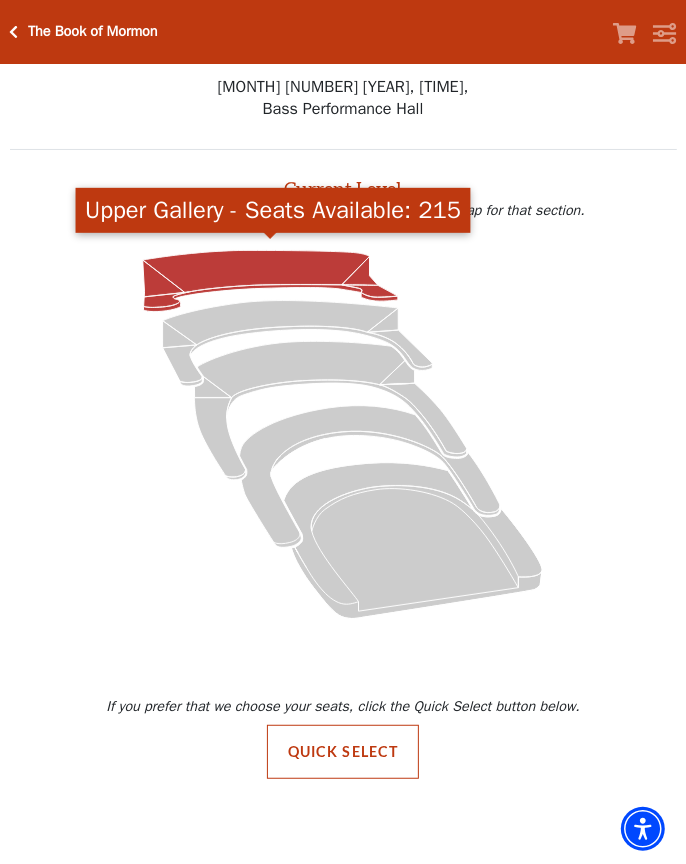 click 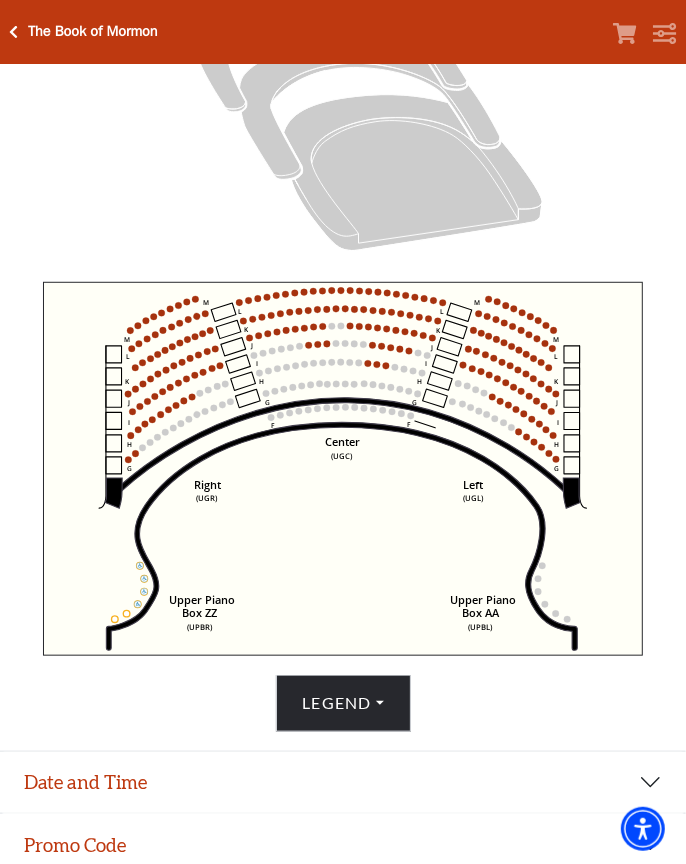 scroll, scrollTop: 360, scrollLeft: 0, axis: vertical 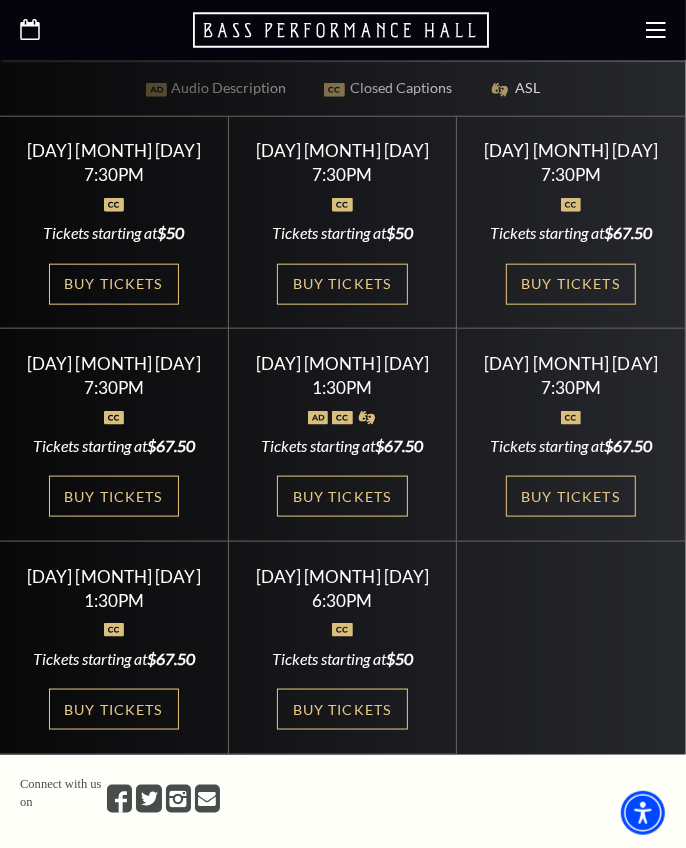drag, startPoint x: 531, startPoint y: 681, endPoint x: 536, endPoint y: 617, distance: 64.195015 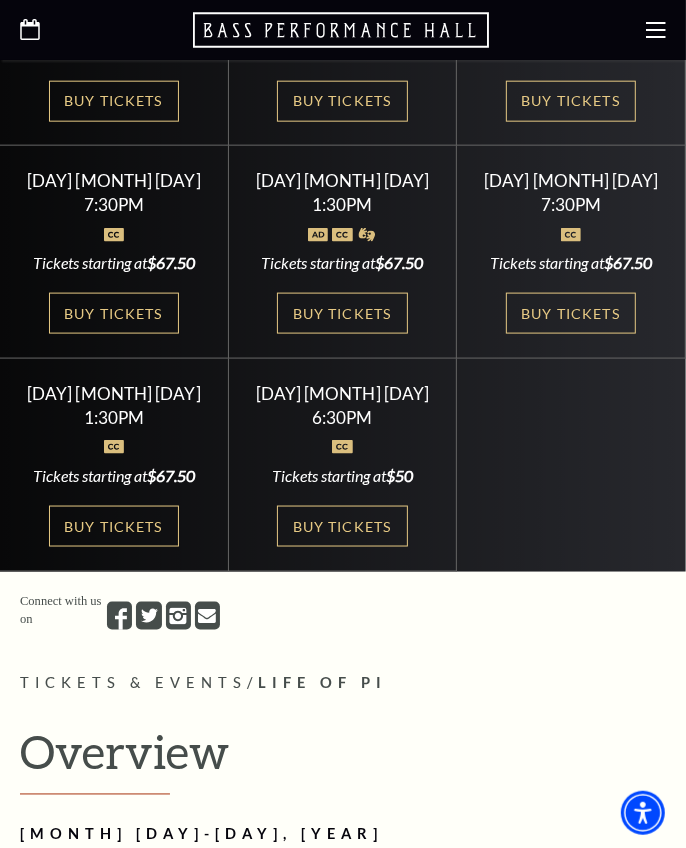 scroll, scrollTop: 950, scrollLeft: 0, axis: vertical 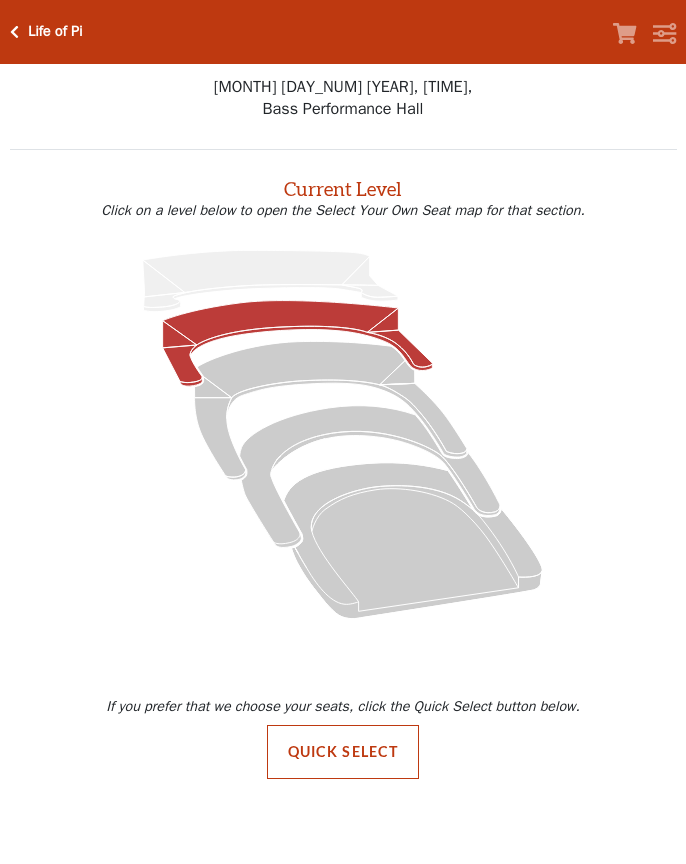 click 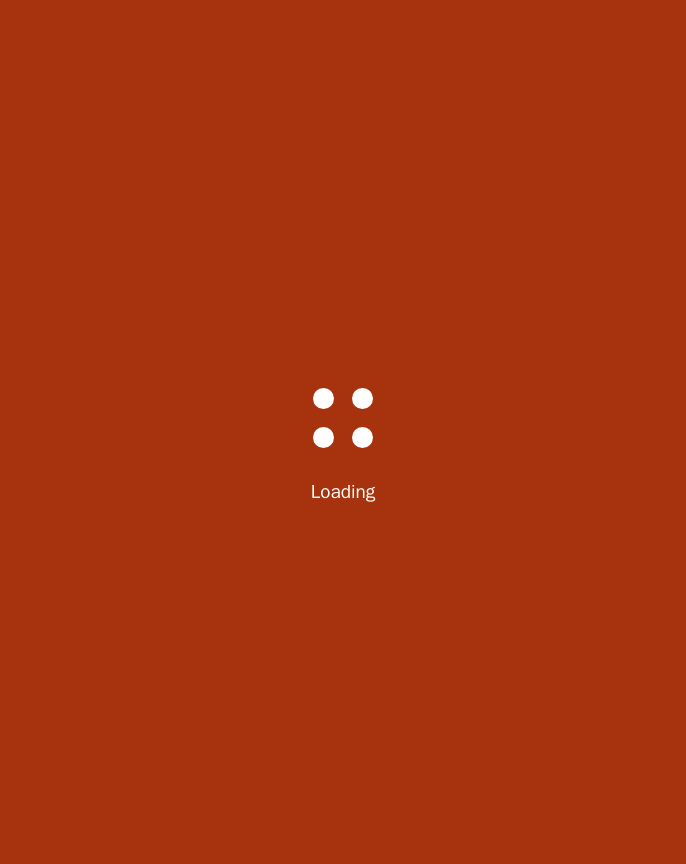 scroll, scrollTop: 0, scrollLeft: 0, axis: both 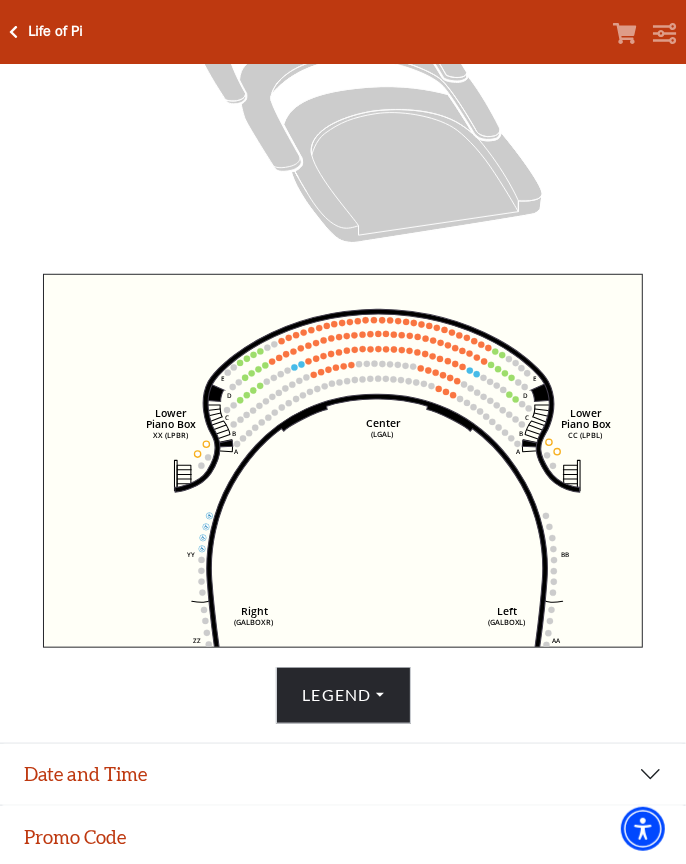 click on "Right   (GALBOXR)   E   D   C   B   A   E   D   C   B   A   YY   ZZ   Left   (GALBOXL)   BB   AA   Center   Lower   Piano Box   (LGAL)   CC (LPBL)   Lower   Piano Box   XX (LPBR)" 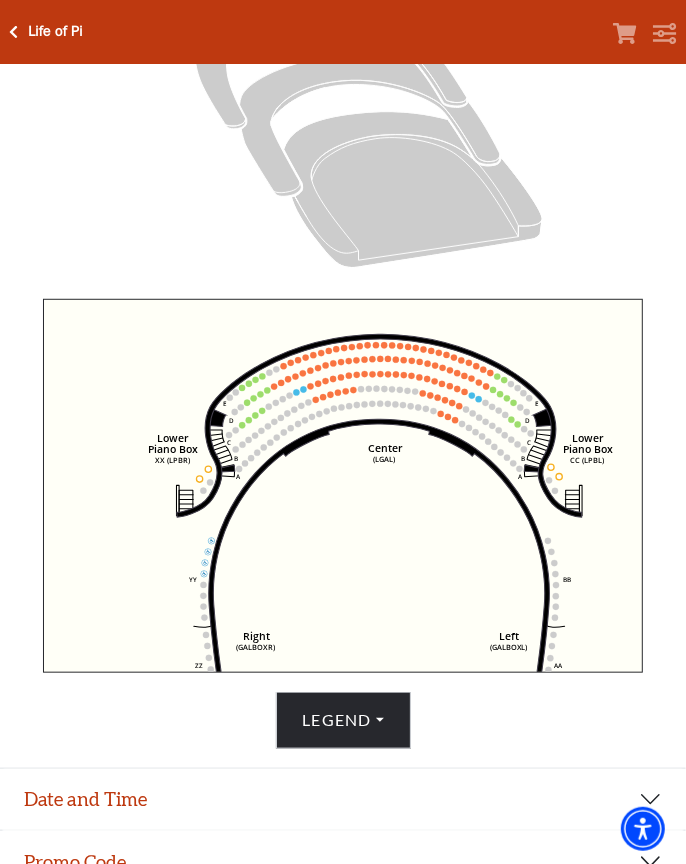 scroll, scrollTop: 375, scrollLeft: 0, axis: vertical 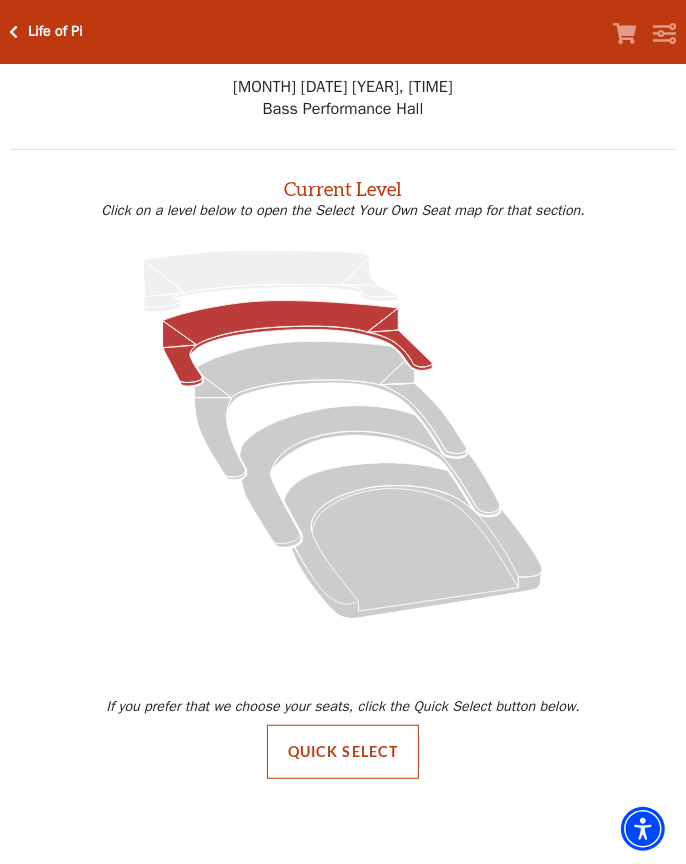 click 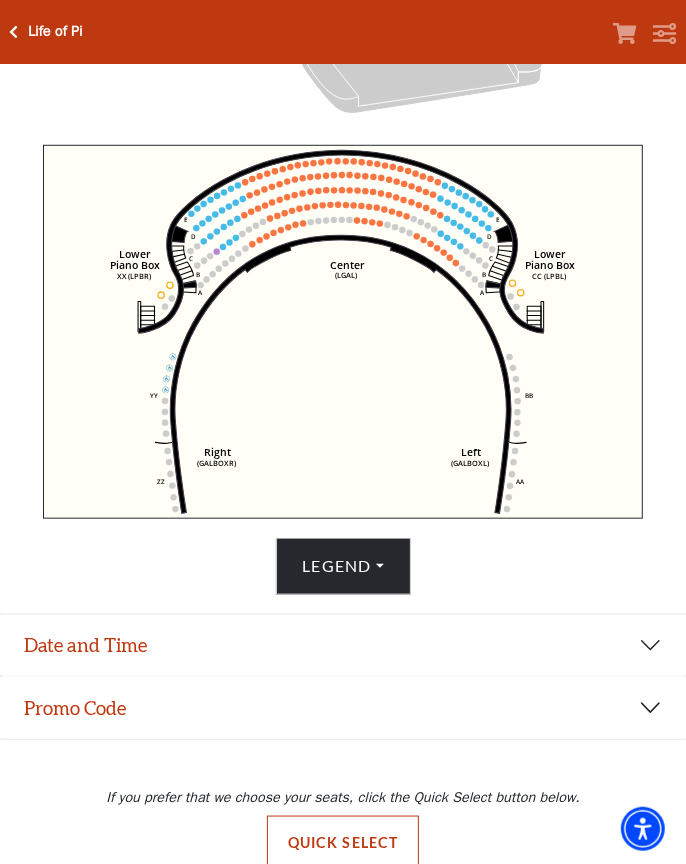 scroll, scrollTop: 471, scrollLeft: 0, axis: vertical 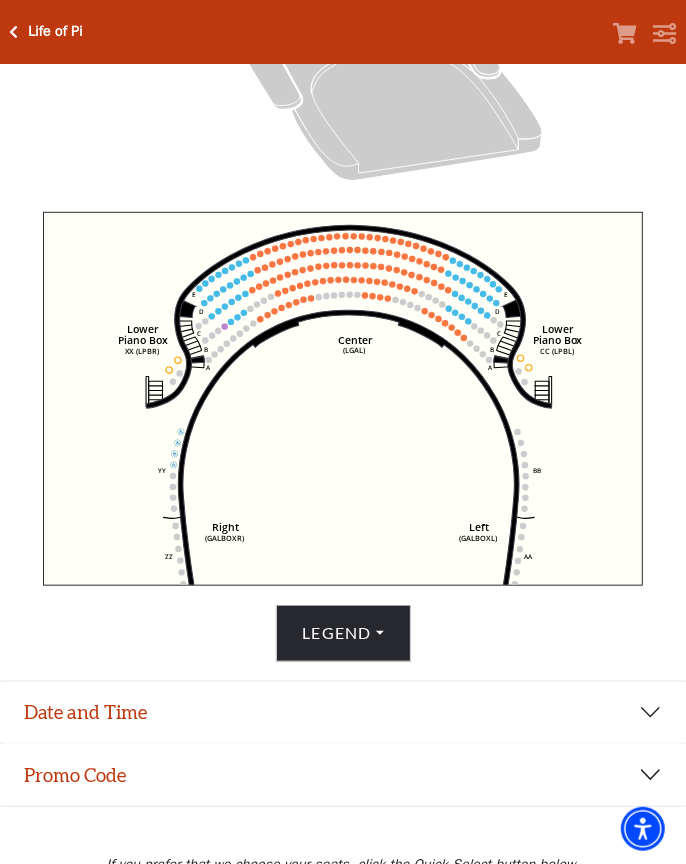 drag, startPoint x: 388, startPoint y: 411, endPoint x: 396, endPoint y: 419, distance: 11.313708 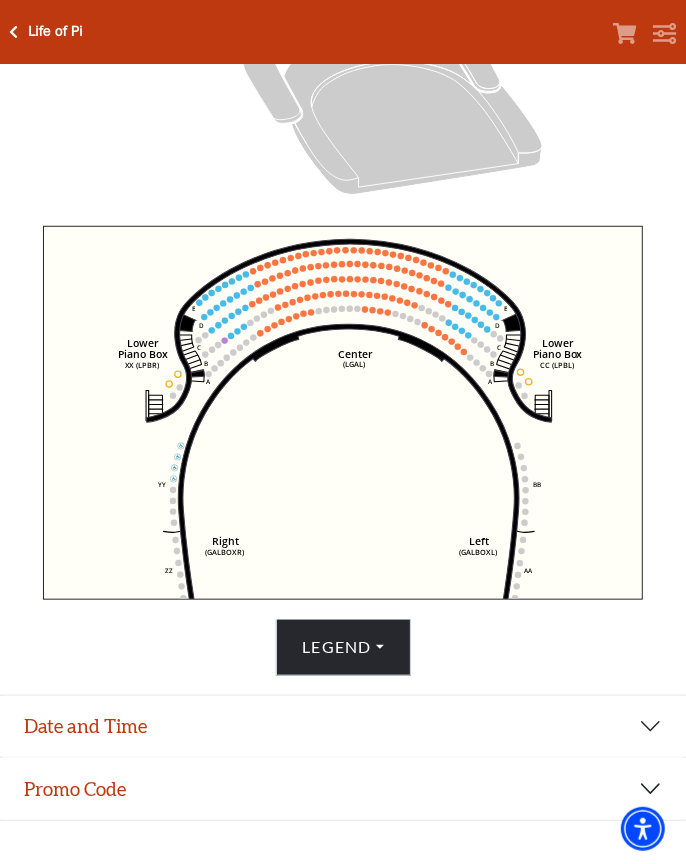 scroll, scrollTop: 462, scrollLeft: 0, axis: vertical 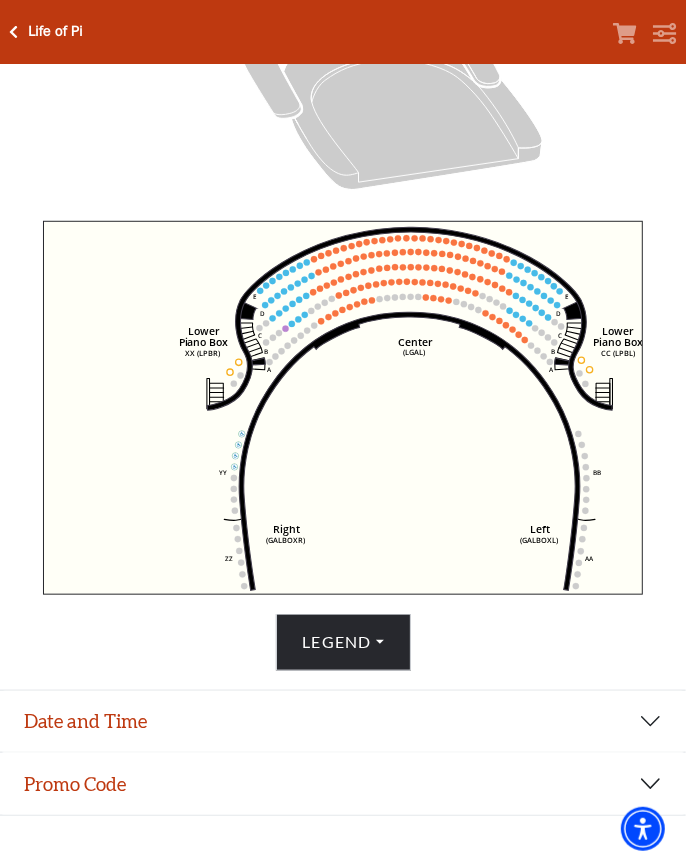 drag, startPoint x: 487, startPoint y: 386, endPoint x: 490, endPoint y: 367, distance: 19.235384 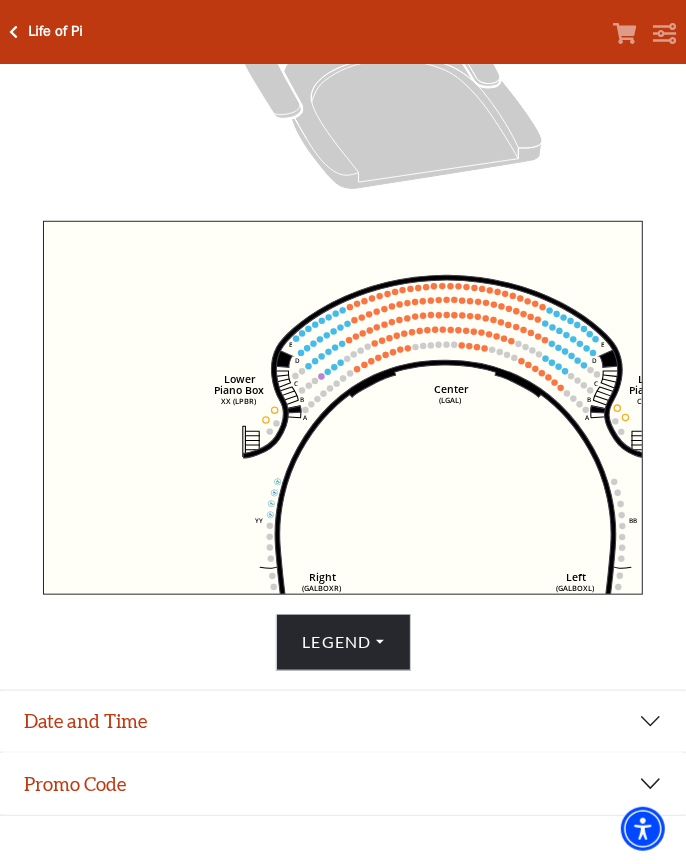 drag, startPoint x: 427, startPoint y: 418, endPoint x: 490, endPoint y: 444, distance: 68.154236 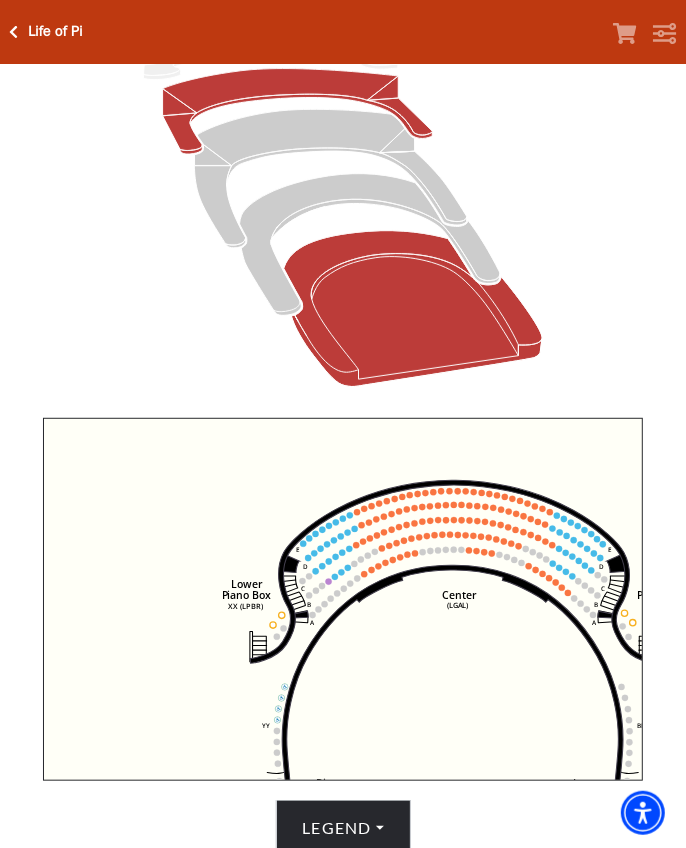 scroll, scrollTop: 256, scrollLeft: 0, axis: vertical 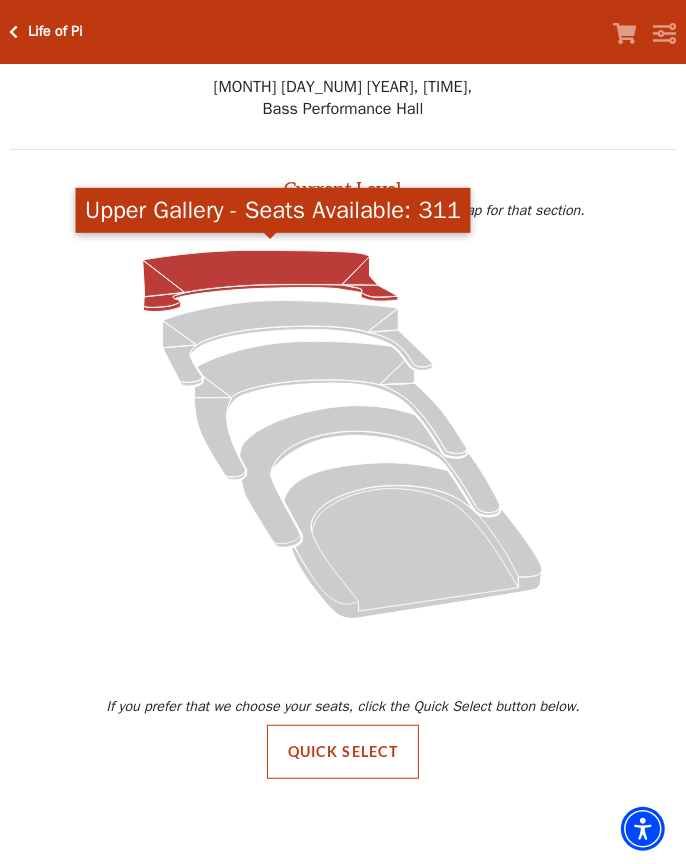 click 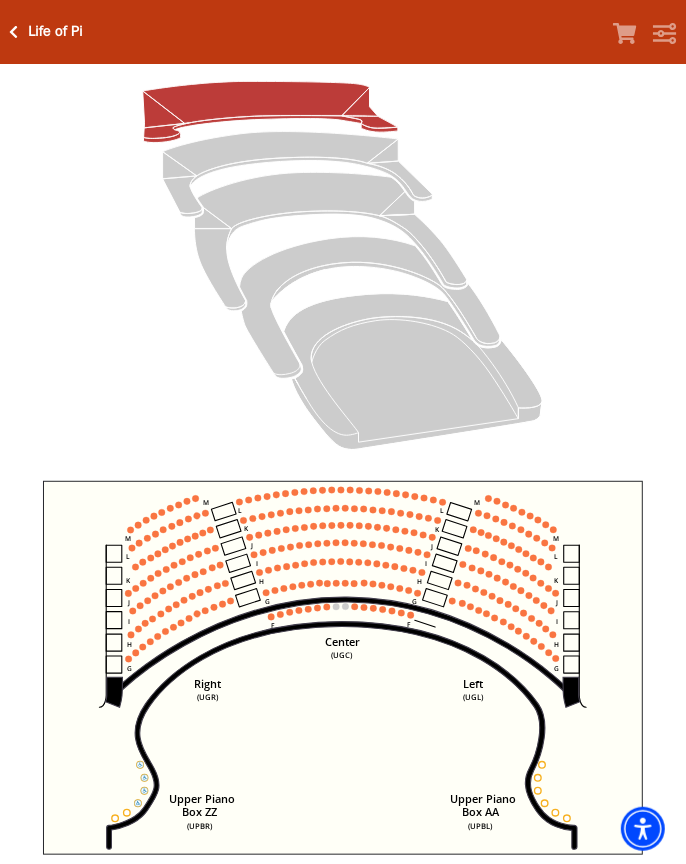 scroll, scrollTop: 229, scrollLeft: 0, axis: vertical 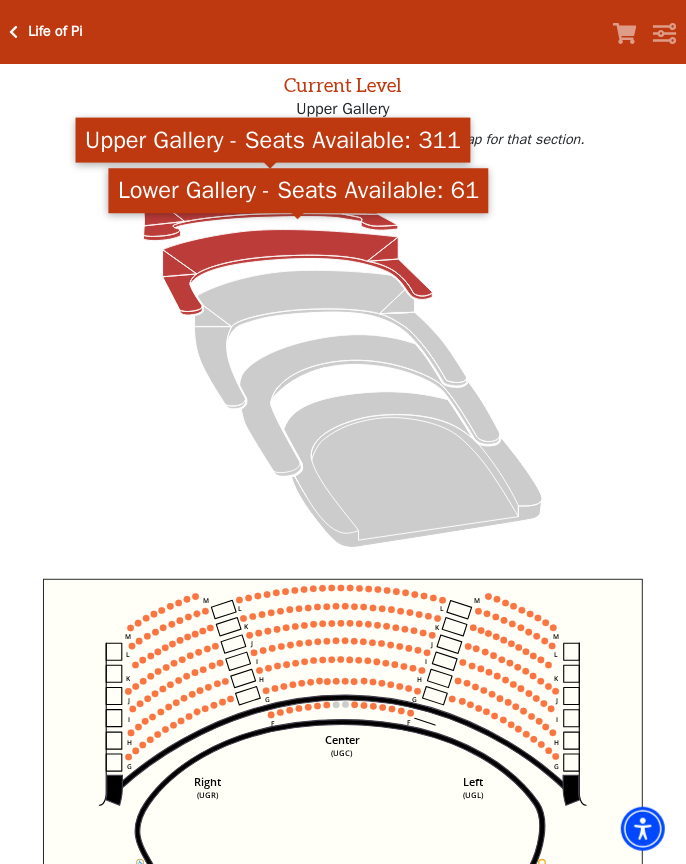 click 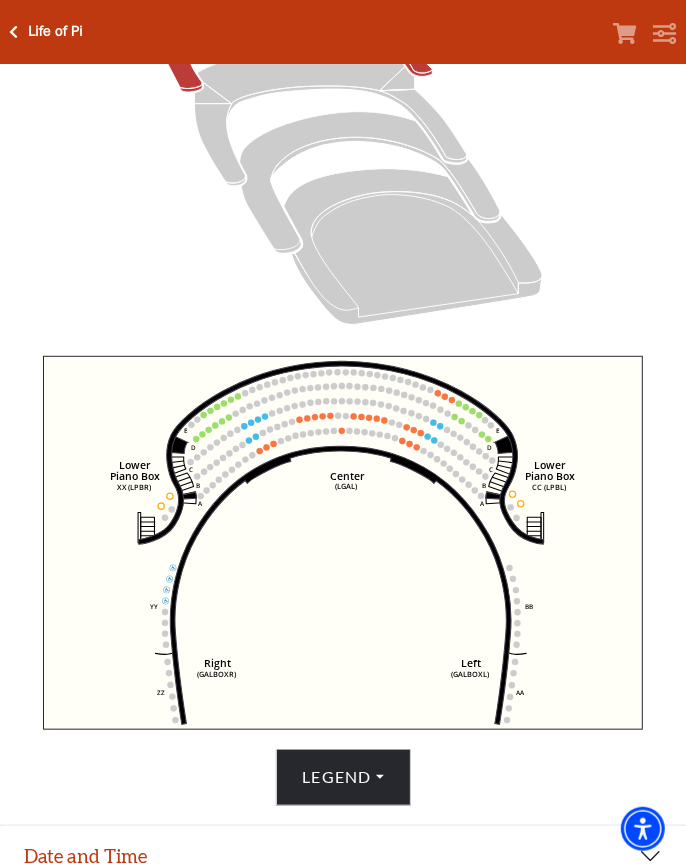 scroll, scrollTop: 334, scrollLeft: 0, axis: vertical 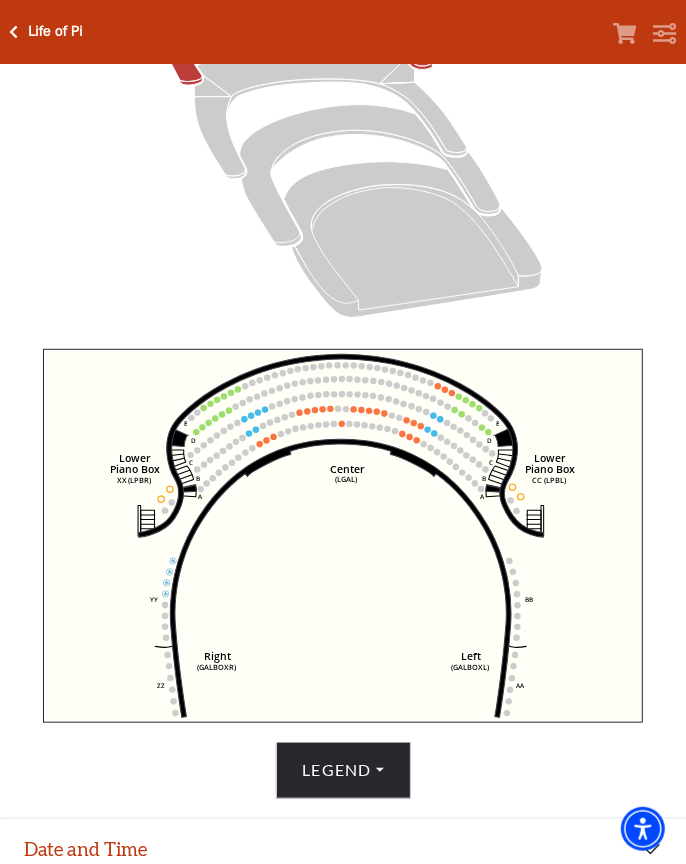 click 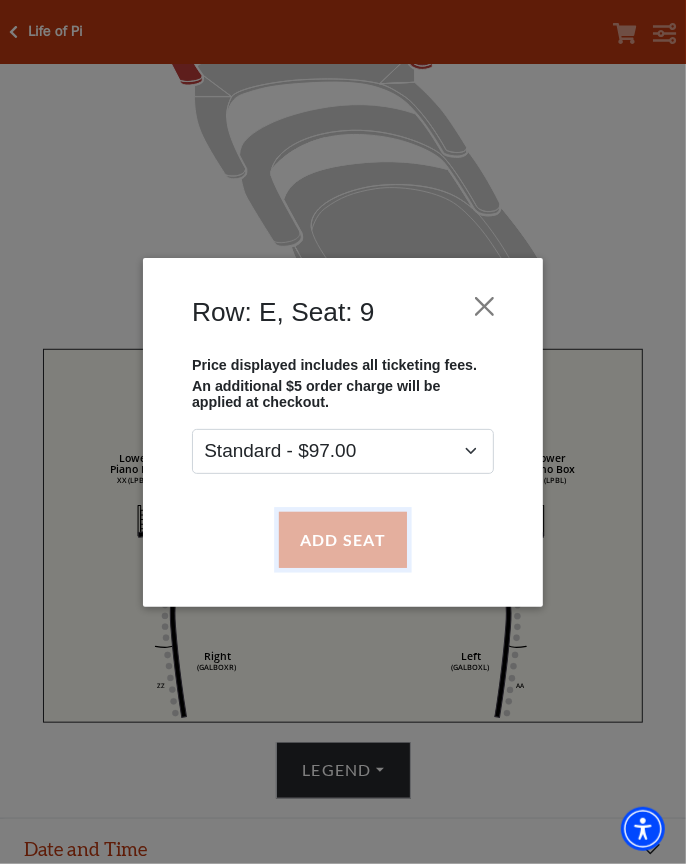 click on "Add Seat" at bounding box center [343, 539] 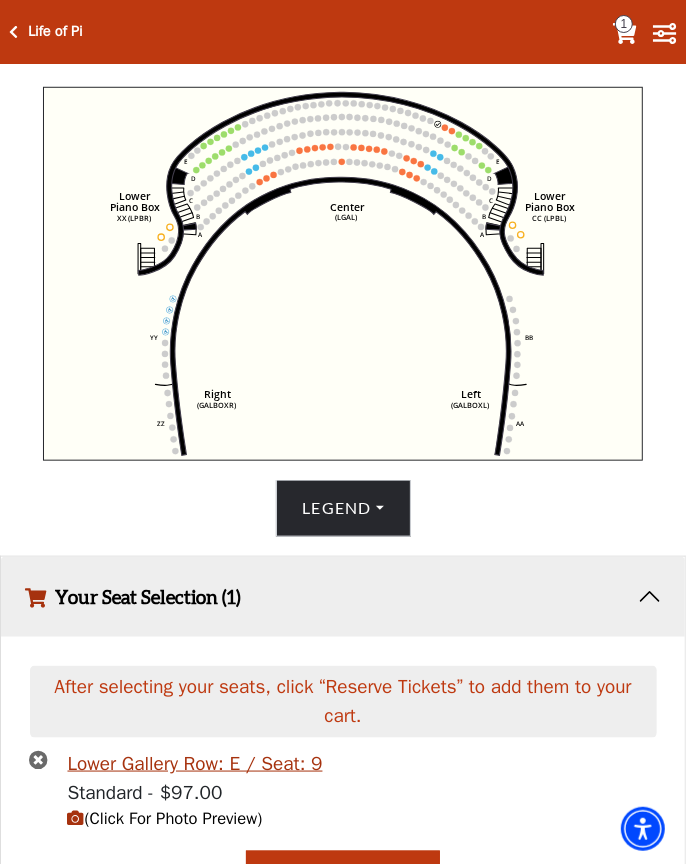 scroll, scrollTop: 630, scrollLeft: 0, axis: vertical 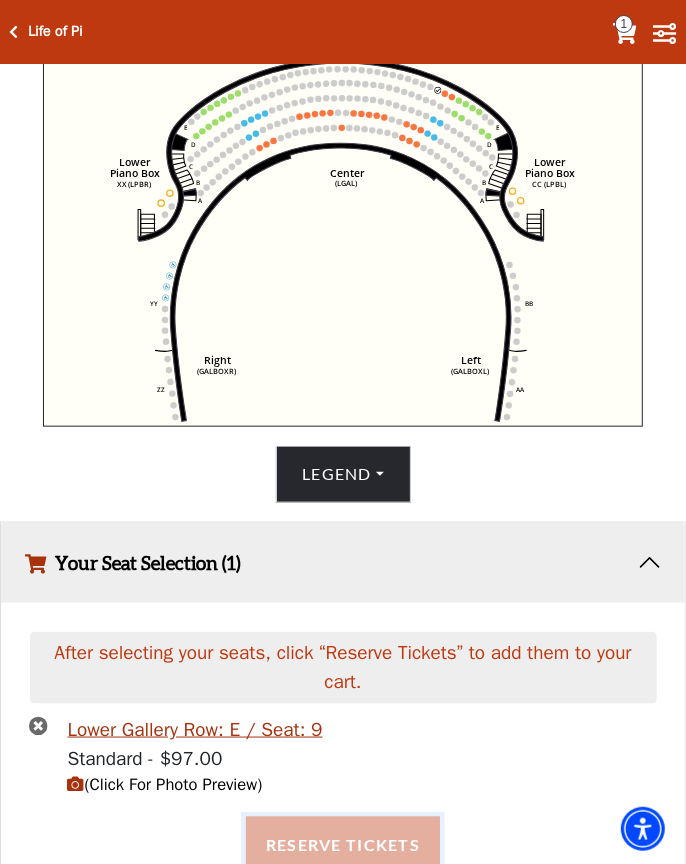 click on "Reserve Tickets" at bounding box center [343, 845] 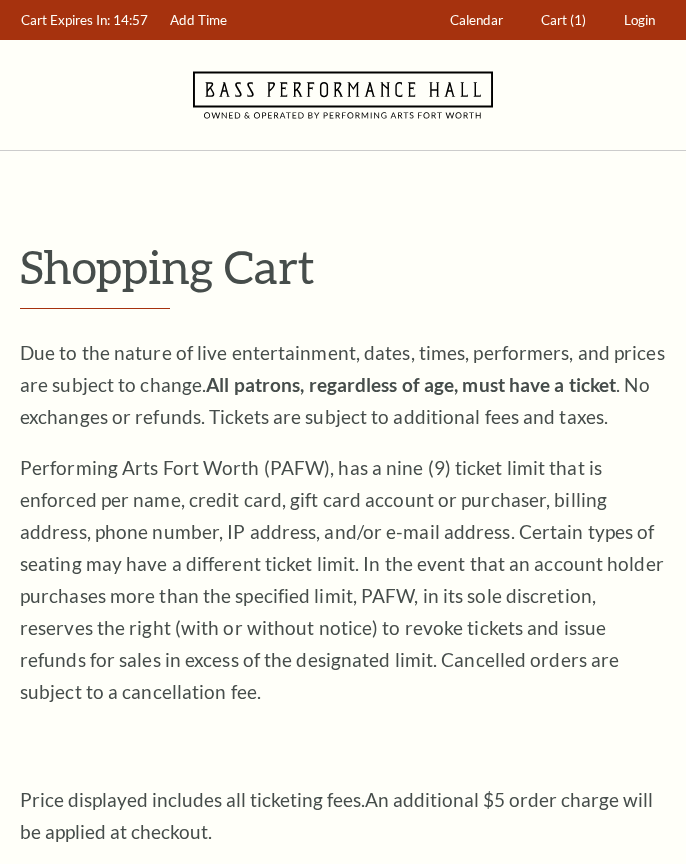 scroll, scrollTop: 0, scrollLeft: 0, axis: both 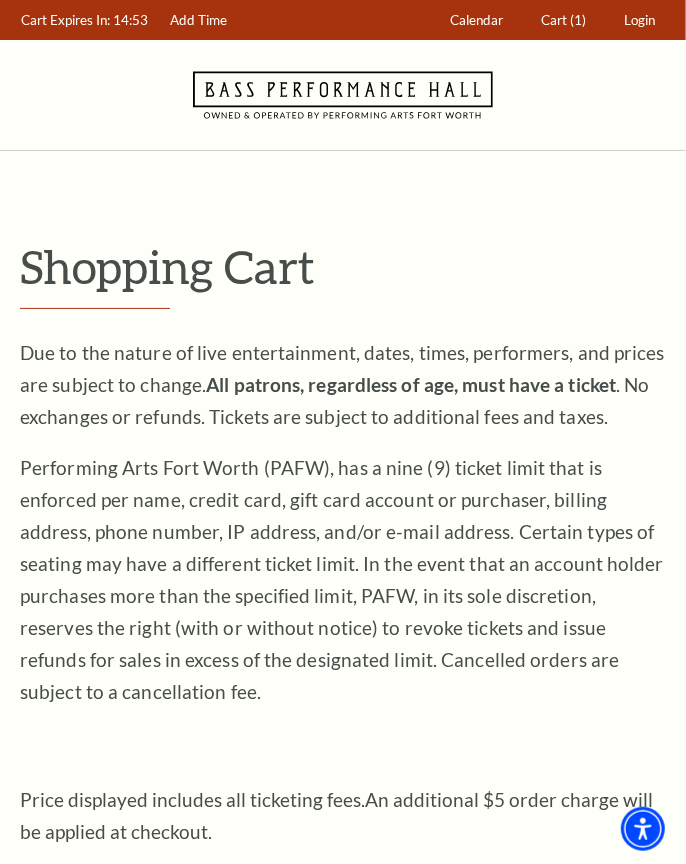 click on "Shopping Cart
Due to the nature of live entertainment, dates, times, performers, and prices are subject to change.  All patrons, regardless of age, must have a ticket . No exchanges or refunds. Tickets are subject to additional fees and taxes.
Performing Arts Fort Worth (PAFW), has a nine (9) ticket limit that is enforced per name, credit card, gift card account or purchaser, billing address, phone number, IP address, and/or e-mail address. Certain types of seating may have a different ticket limit. In the event that an account holder purchases more than the specified limit, PAFW, in its sole discretion, reserves the right (with or without notice) to revoke tickets and issue refunds for sales in excess of the designated limit. Cancelled orders are subject to a cancellation fee.
1" at bounding box center [343, 1732] 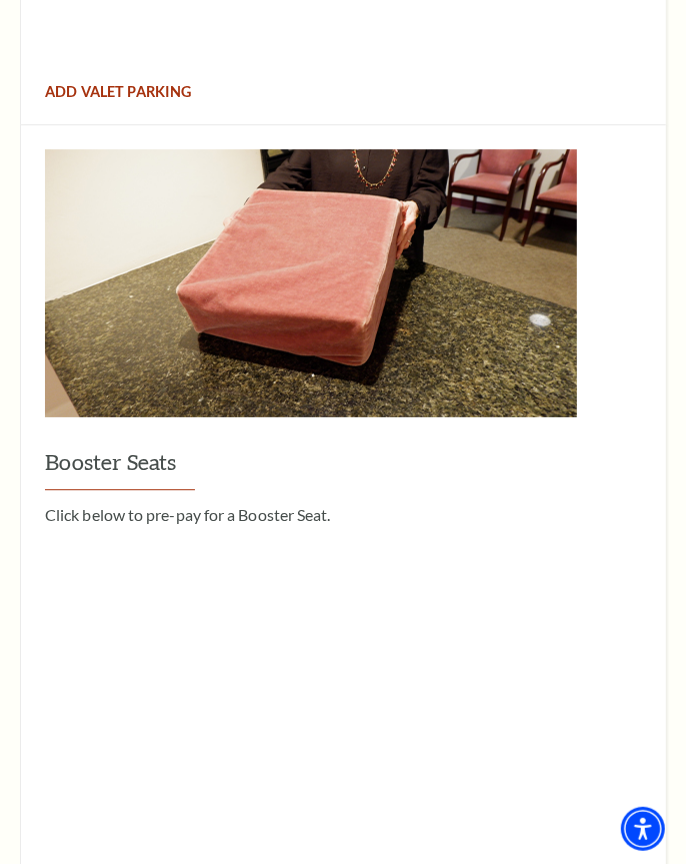 scroll, scrollTop: 2279, scrollLeft: 0, axis: vertical 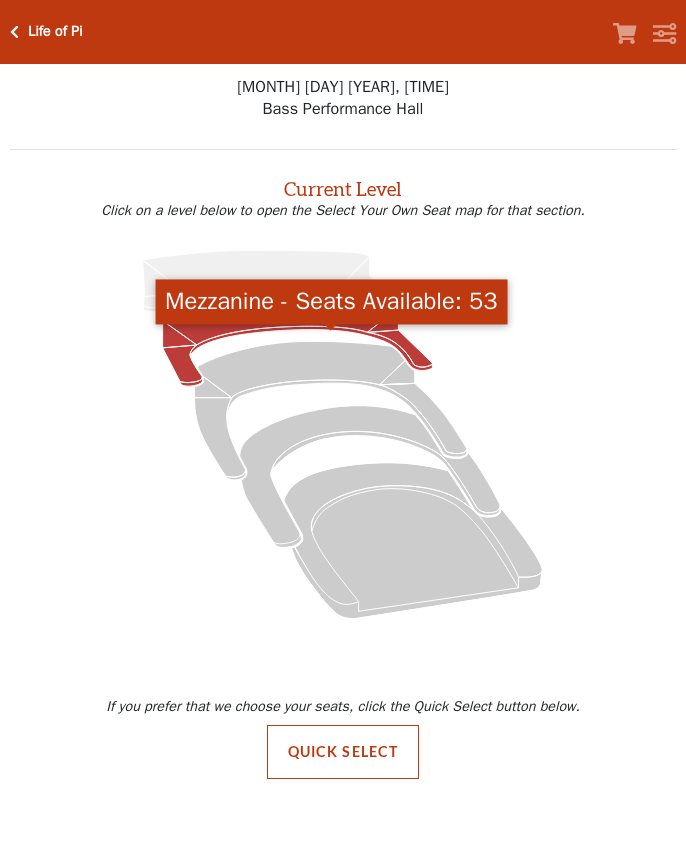 click 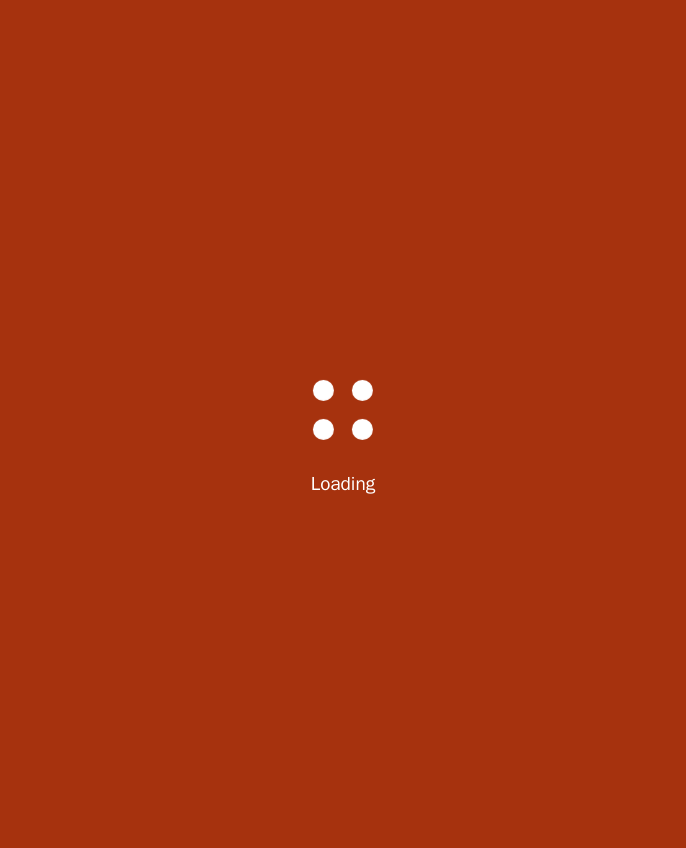 scroll, scrollTop: 0, scrollLeft: 0, axis: both 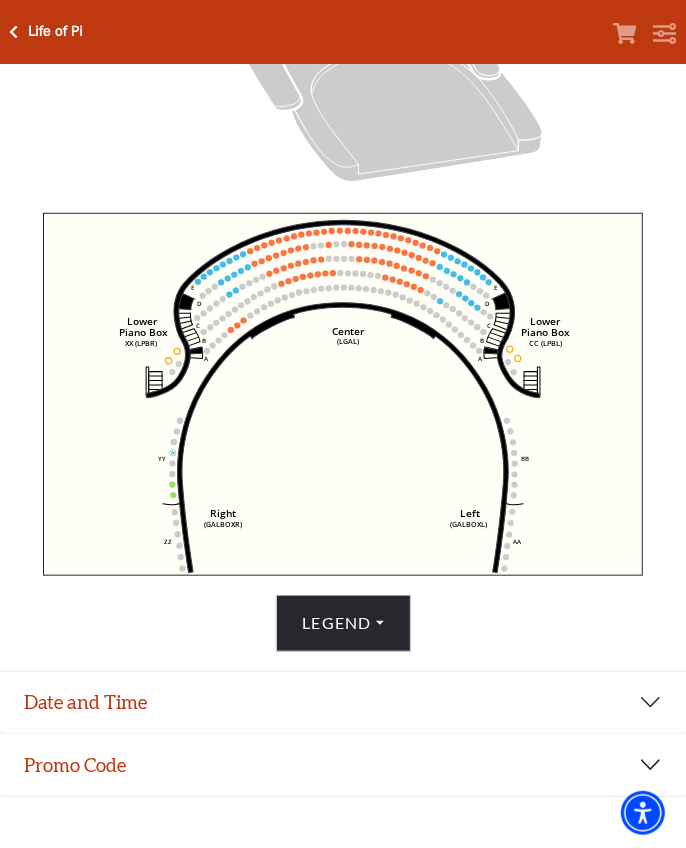 drag, startPoint x: 396, startPoint y: 368, endPoint x: 421, endPoint y: 412, distance: 50.606323 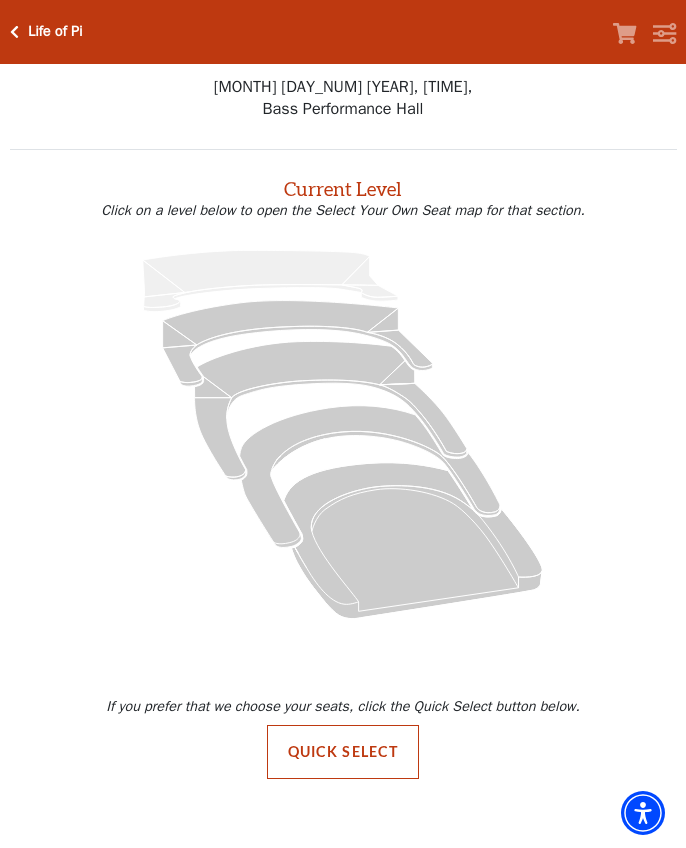 scroll, scrollTop: 0, scrollLeft: 0, axis: both 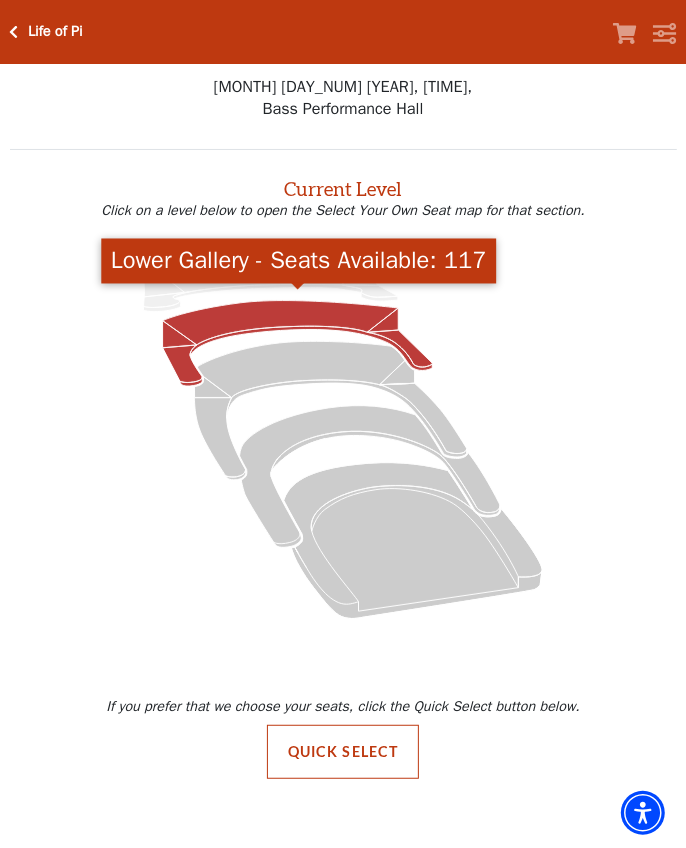 click 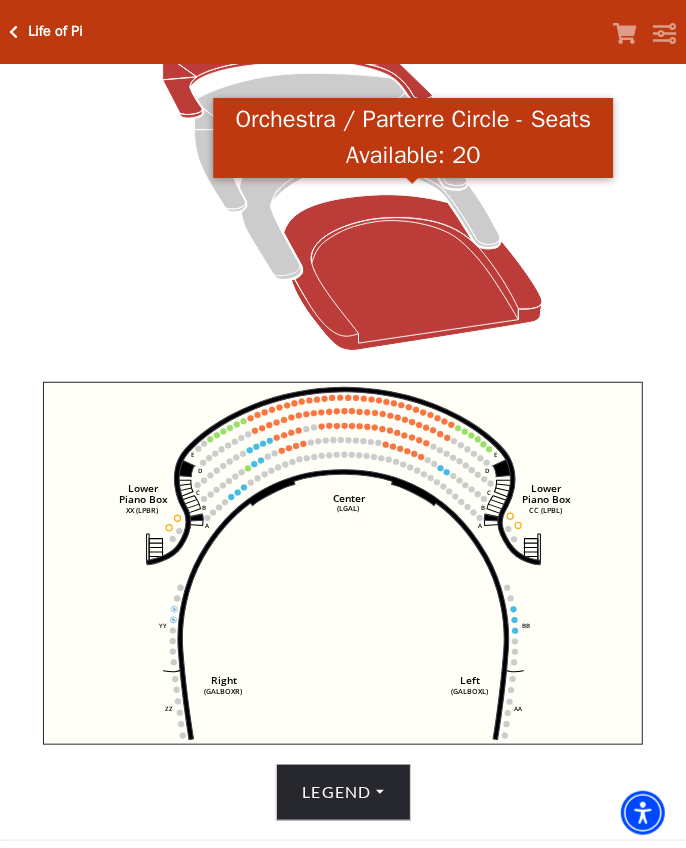 scroll, scrollTop: 356, scrollLeft: 0, axis: vertical 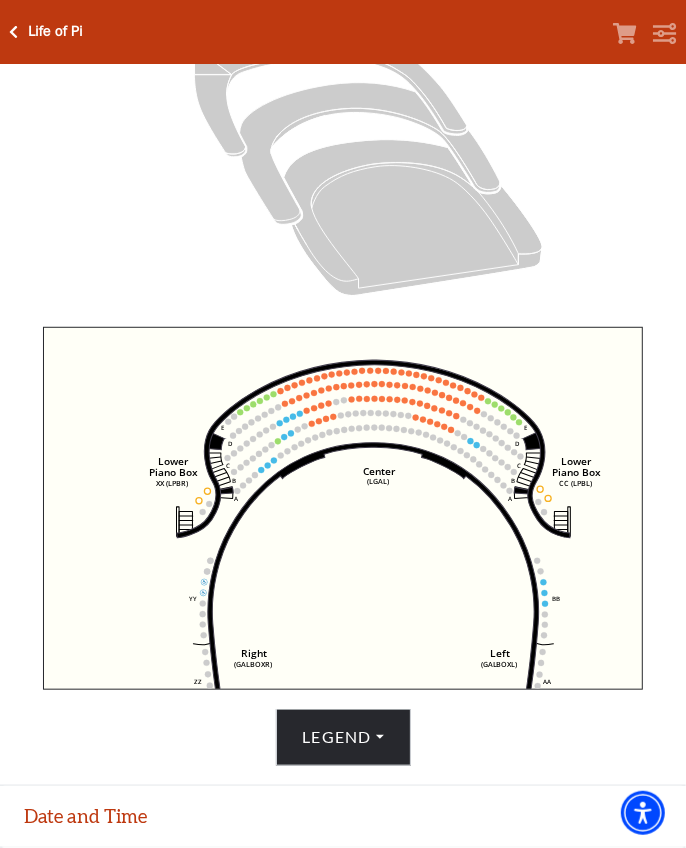drag, startPoint x: 427, startPoint y: 471, endPoint x: 473, endPoint y: 493, distance: 50.990196 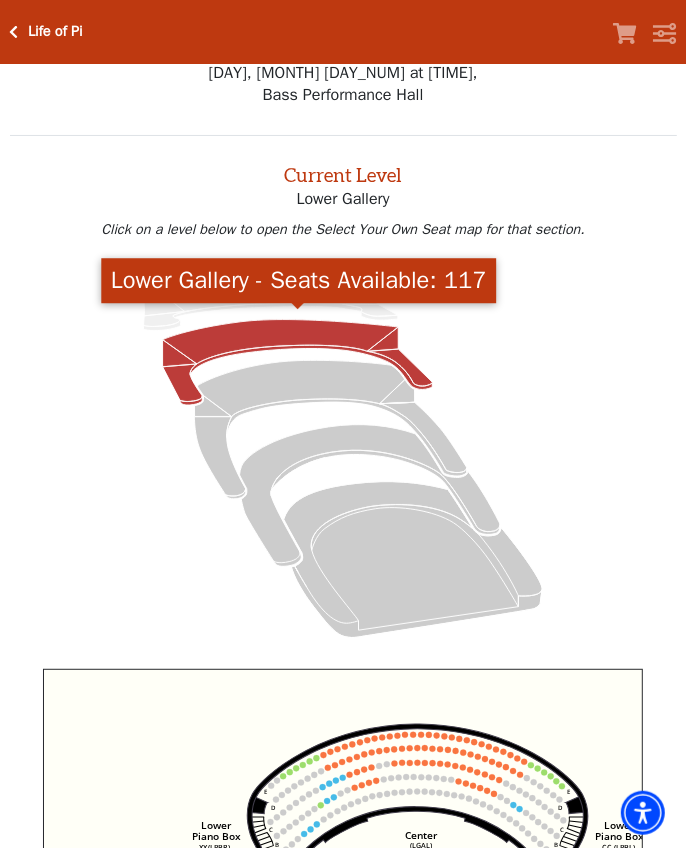 scroll, scrollTop: 0, scrollLeft: 0, axis: both 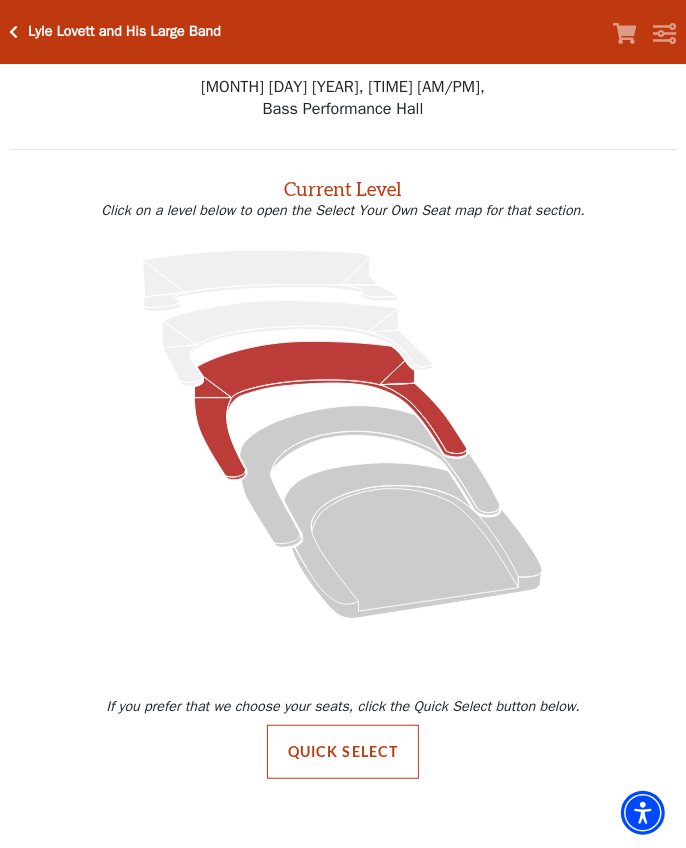 drag, startPoint x: 300, startPoint y: 380, endPoint x: 301, endPoint y: 370, distance: 10.049875 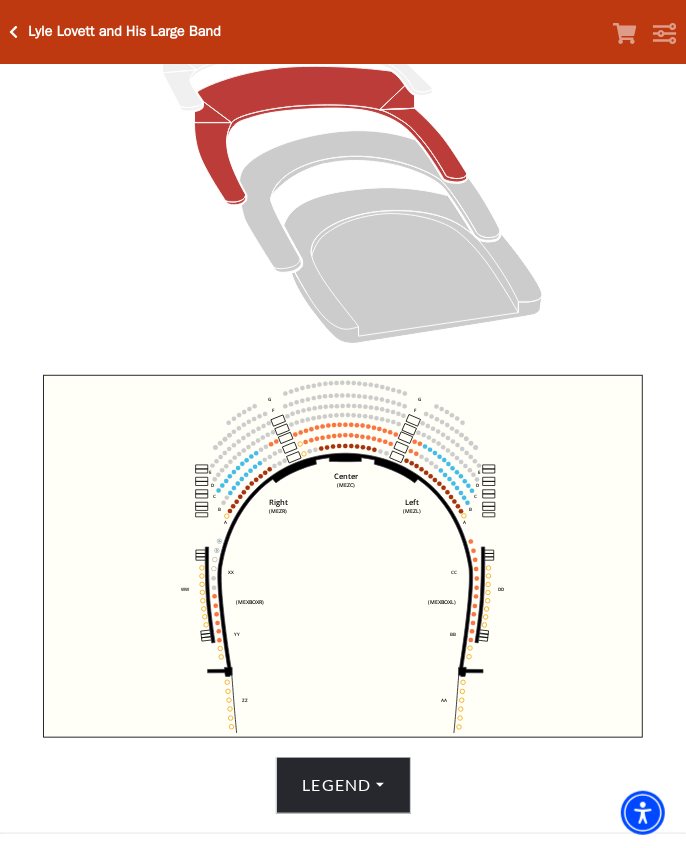 scroll, scrollTop: 353, scrollLeft: 0, axis: vertical 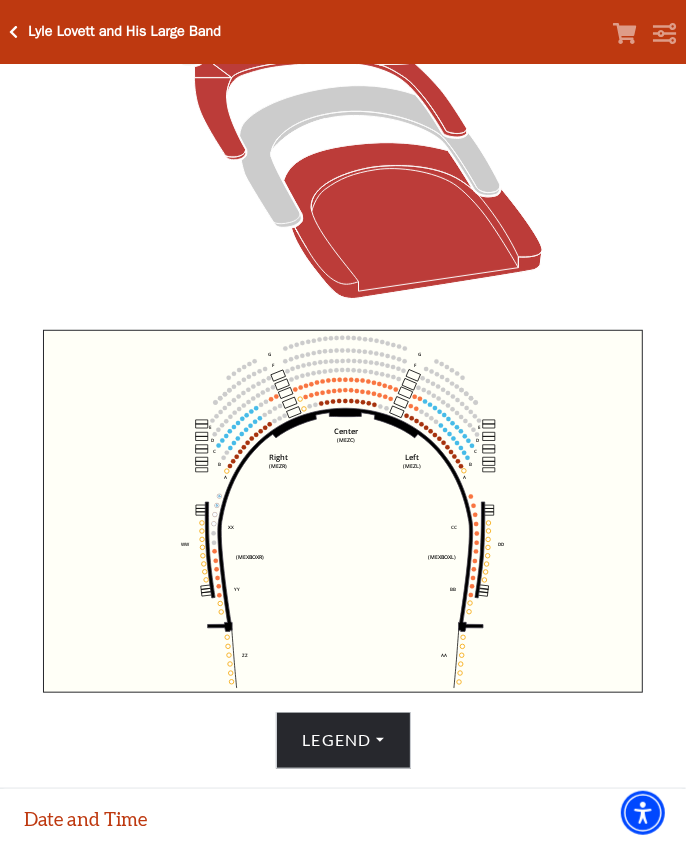 click 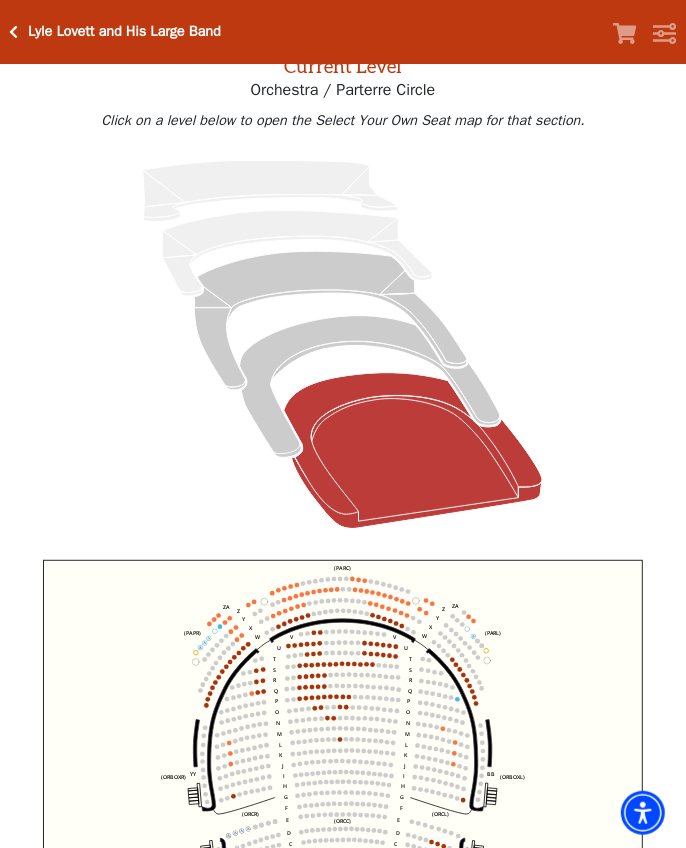 scroll, scrollTop: 168, scrollLeft: 0, axis: vertical 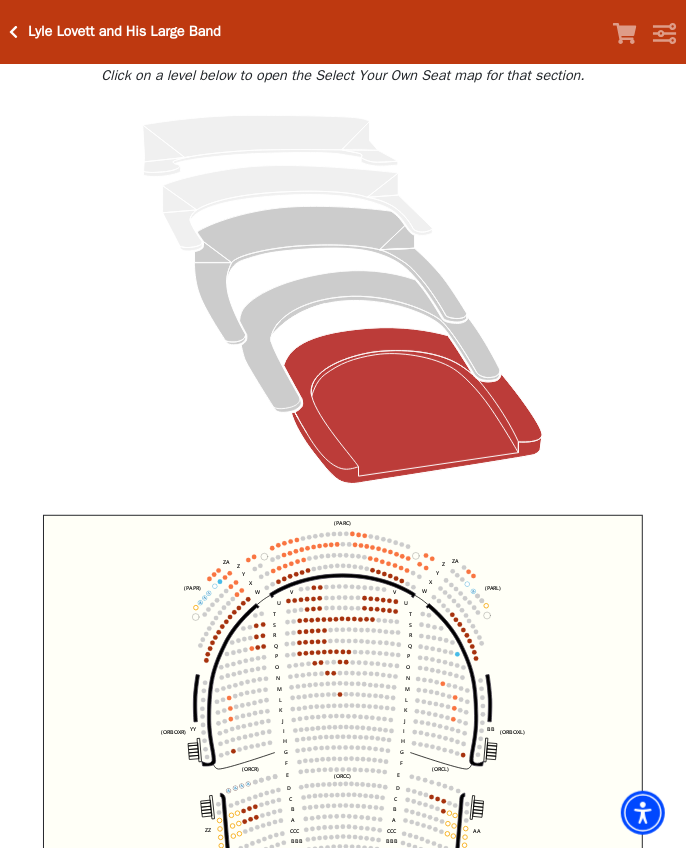 click 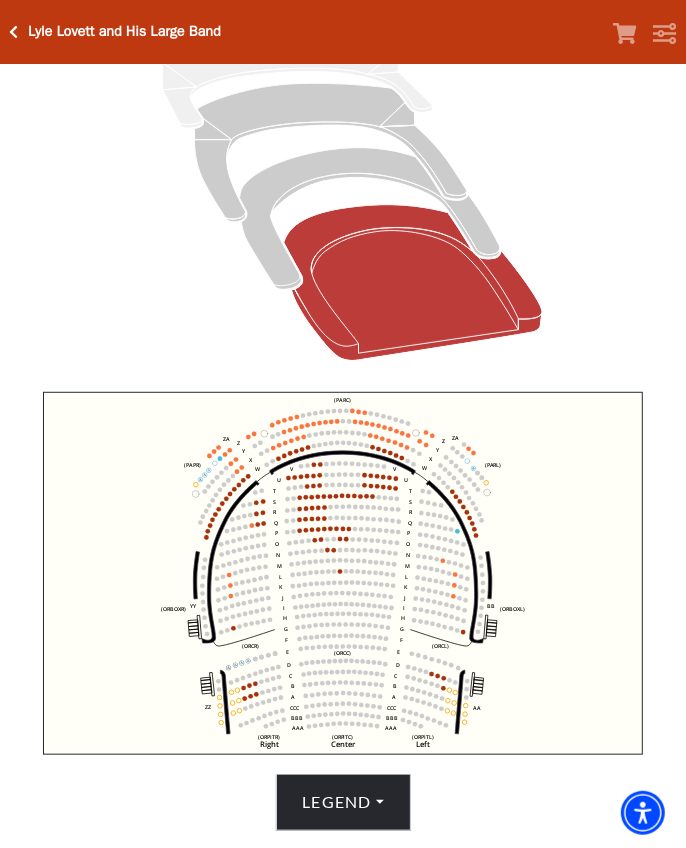scroll, scrollTop: 323, scrollLeft: 0, axis: vertical 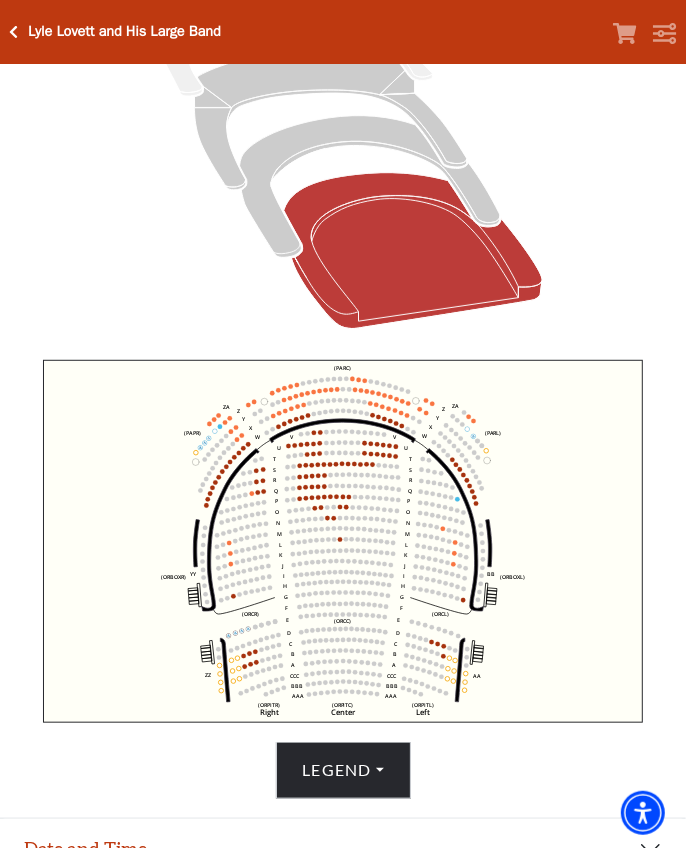 click on "Left   (ORPITL)   Right   (ORPITR)   Center   (ORPITC)   ZZ   AA   YY   BB   ZA   ZA   (ORCL)   (ORCR)   (ORCC)   (ORBOXL)   (ORBOXR)   (PARL)   (PAPR)   (PARC)   Z   Y   X   W   Z   Y   X   W   V   U   T   S   R   Q   P   O   N   M   L   K   J   I   H   G   F   E   D   C   B   A   CCC   BBB   AAA   V   U   T   S   R   Q   P   O   N   M   L   K   J   I   H   G   F   E   D   C   B   A   CCC   BBB   AAA" 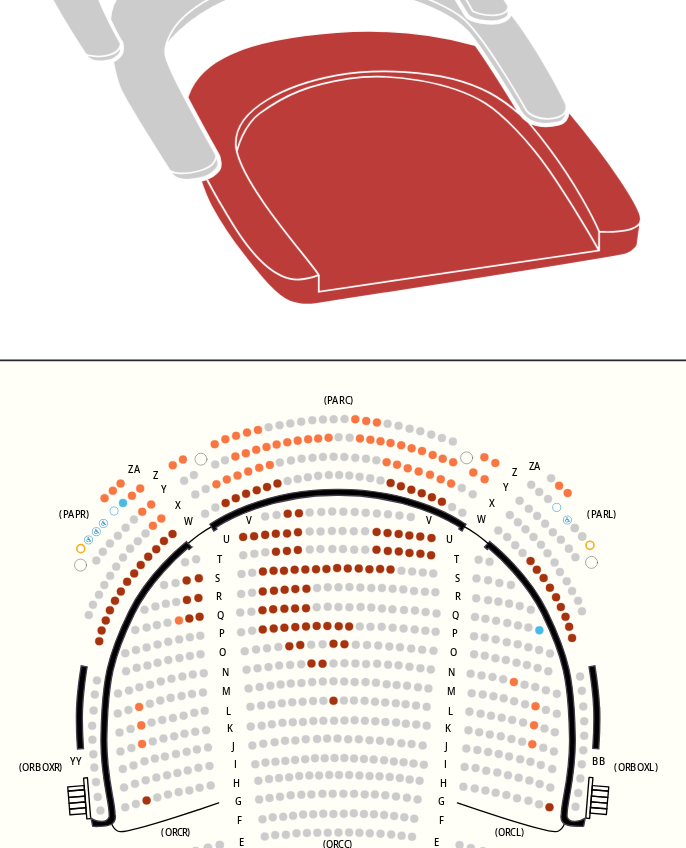 scroll, scrollTop: 279, scrollLeft: 0, axis: vertical 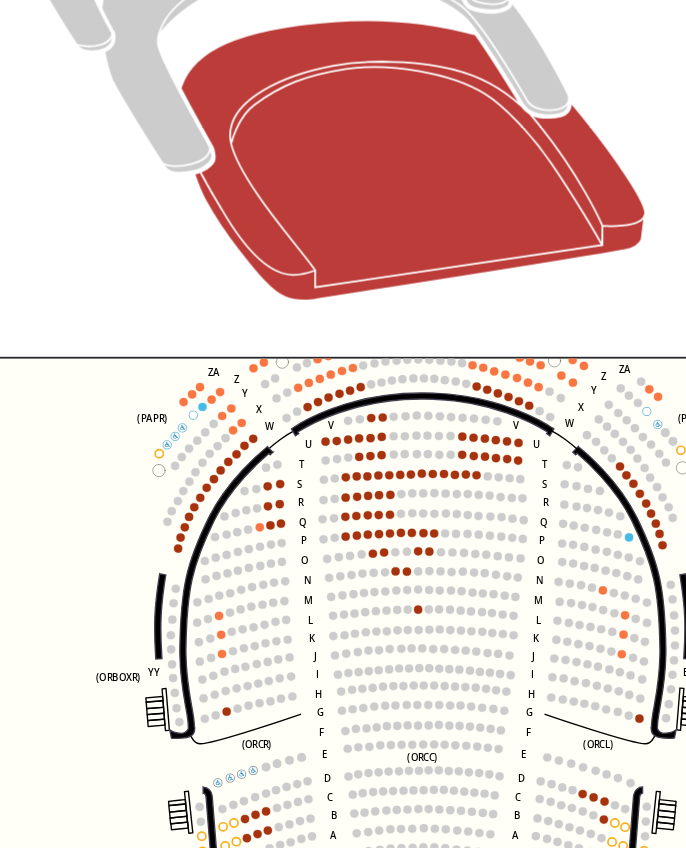 drag, startPoint x: 432, startPoint y: 565, endPoint x: 472, endPoint y: 516, distance: 63.25346 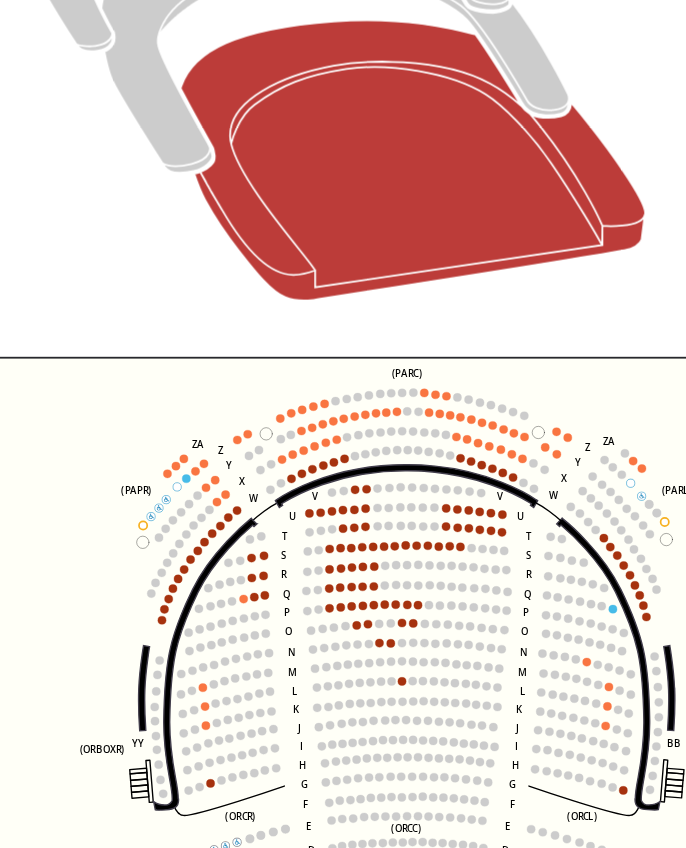 drag, startPoint x: 447, startPoint y: 556, endPoint x: 437, endPoint y: 584, distance: 29.732138 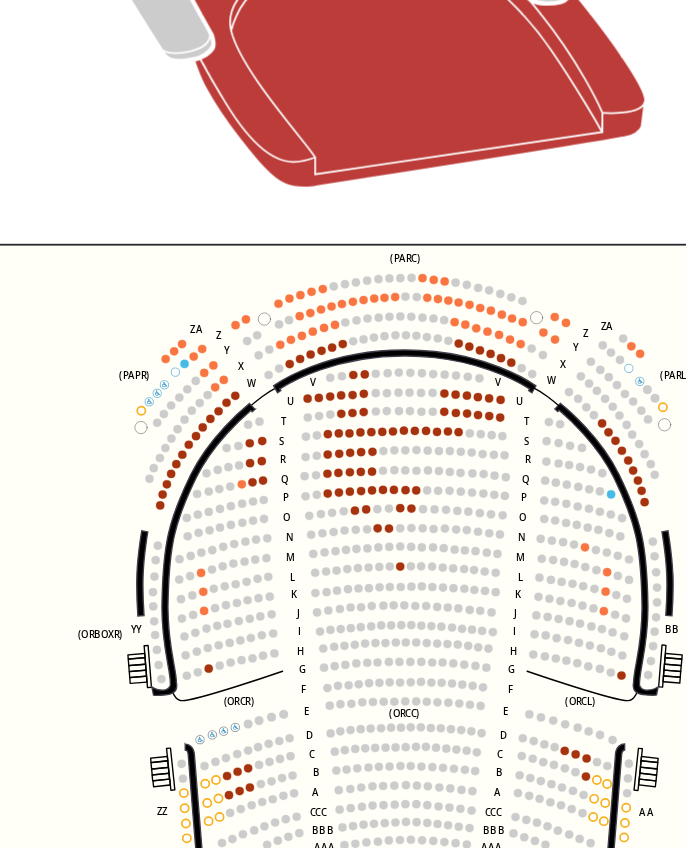 scroll, scrollTop: 279, scrollLeft: 0, axis: vertical 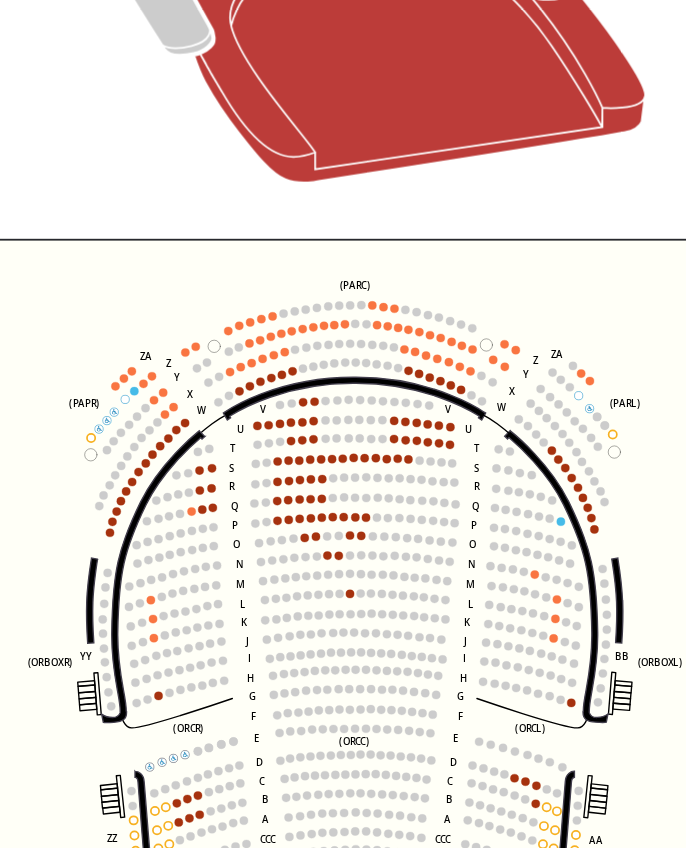 drag, startPoint x: 447, startPoint y: 533, endPoint x: 418, endPoint y: 547, distance: 32.202484 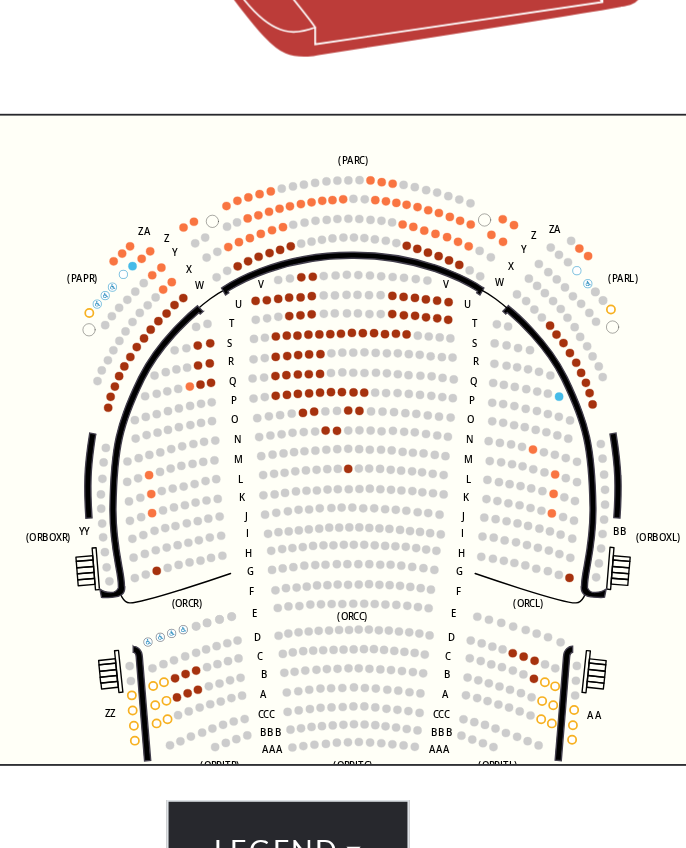 scroll, scrollTop: 279, scrollLeft: 0, axis: vertical 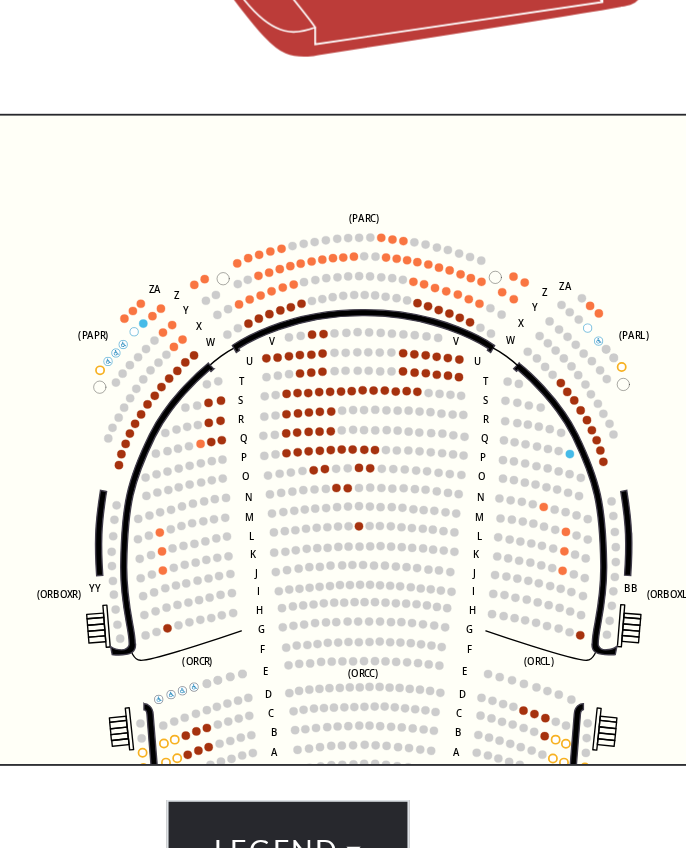 click 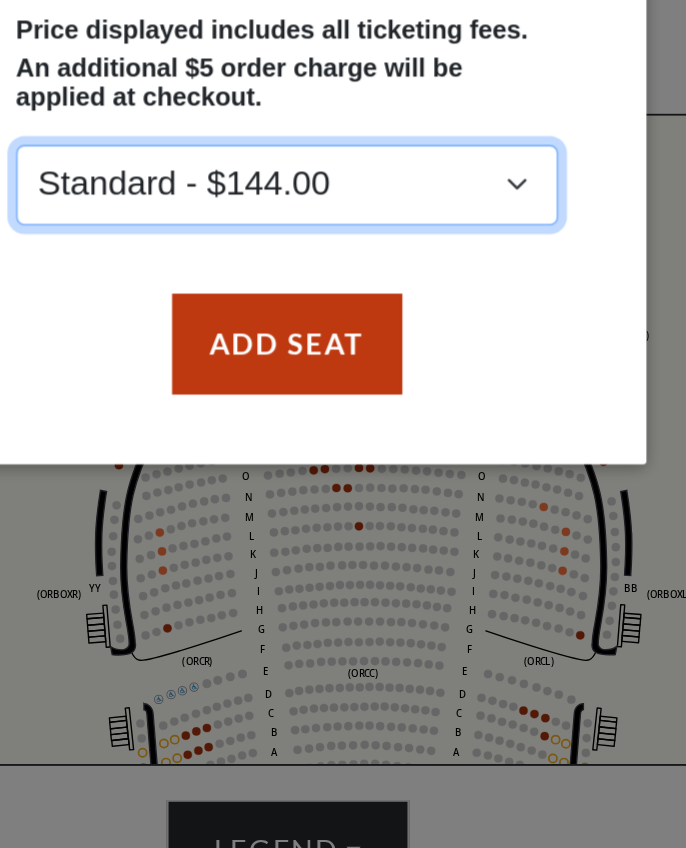 click on "Standard - $144.00" at bounding box center (343, 442) 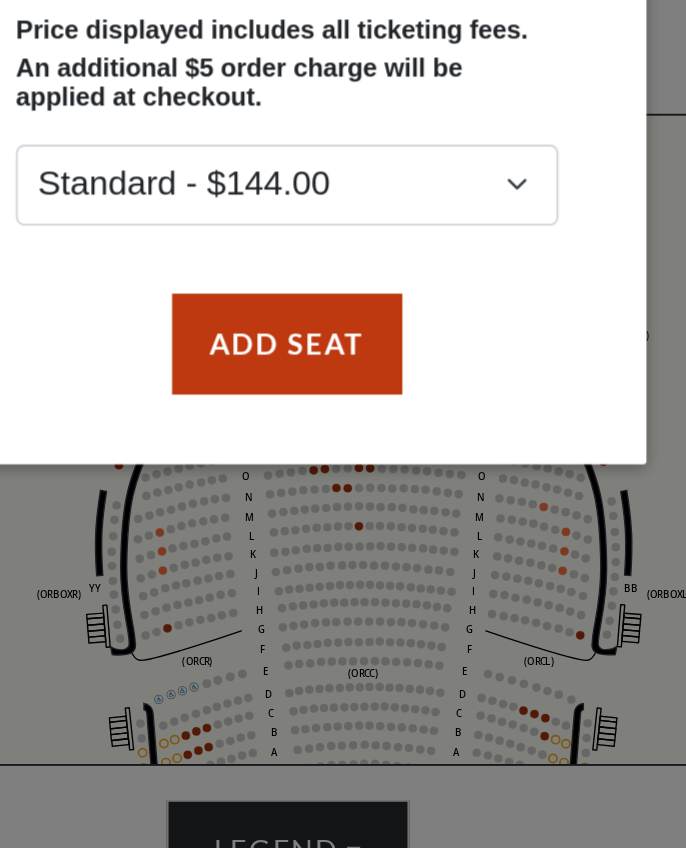 click on "Row: W, Seat: 12
Price displayed includes all ticketing fees.
An additional $5 order charge will be applied at checkout.
Standard - $144.00
Add Seat" at bounding box center [343, 424] 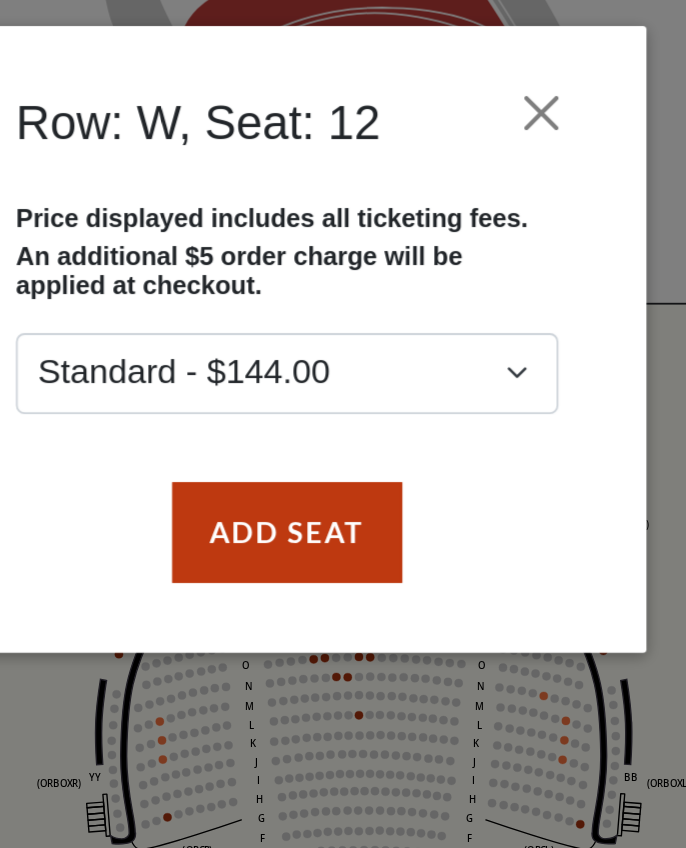 scroll, scrollTop: 279, scrollLeft: 0, axis: vertical 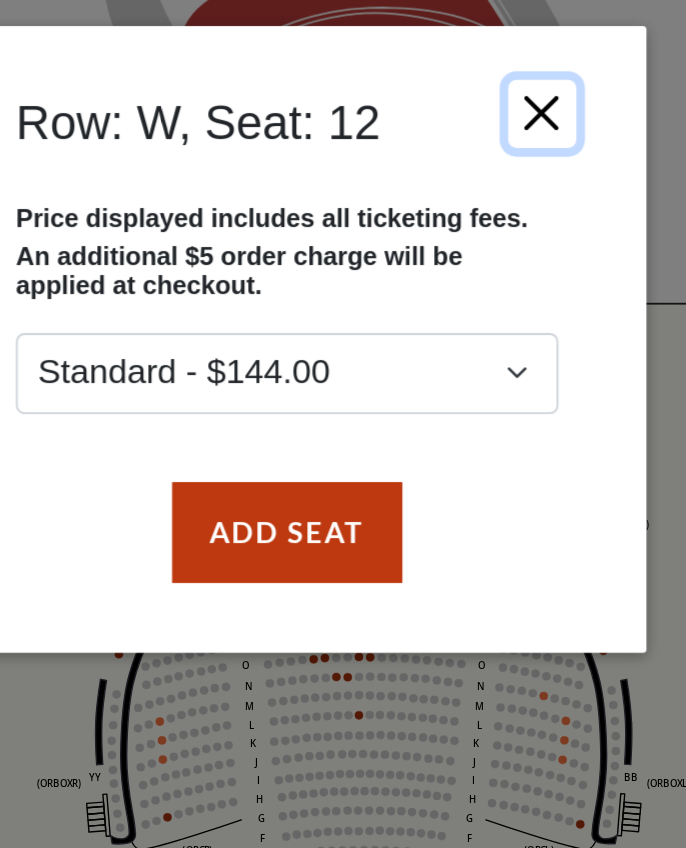 click at bounding box center [485, 298] 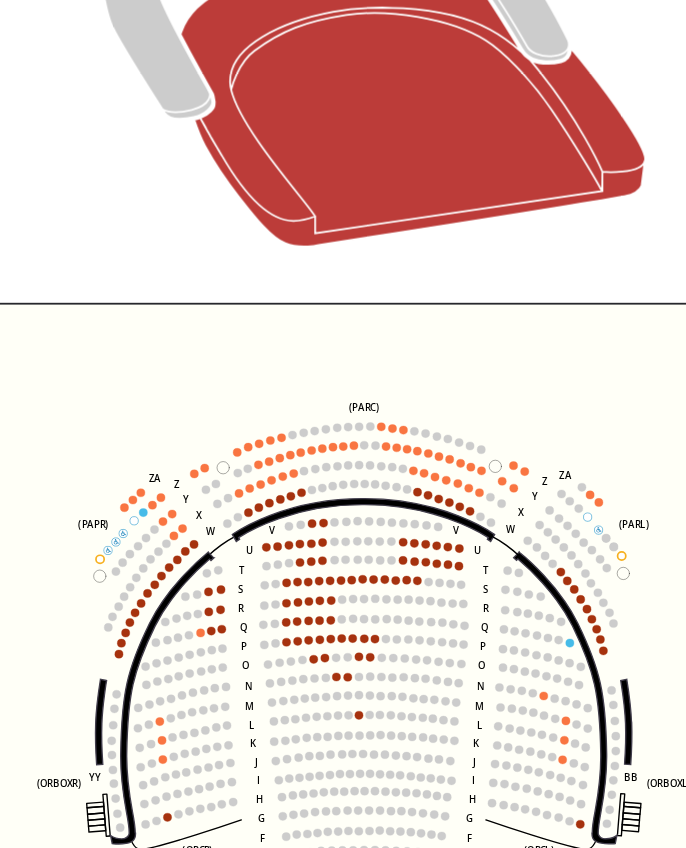 drag, startPoint x: 498, startPoint y: 389, endPoint x: 506, endPoint y: 345, distance: 44.72136 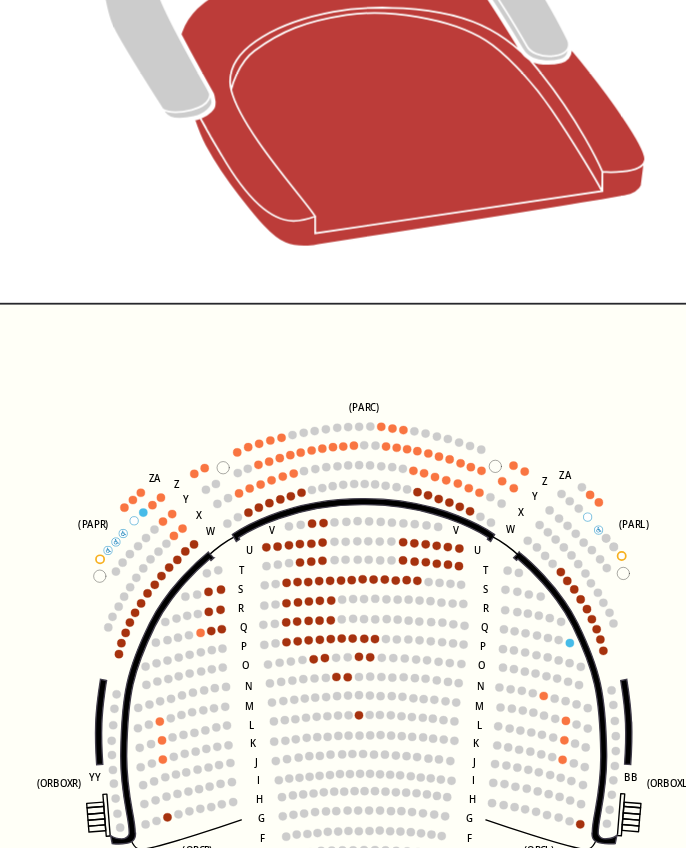 click at bounding box center [343, 188] 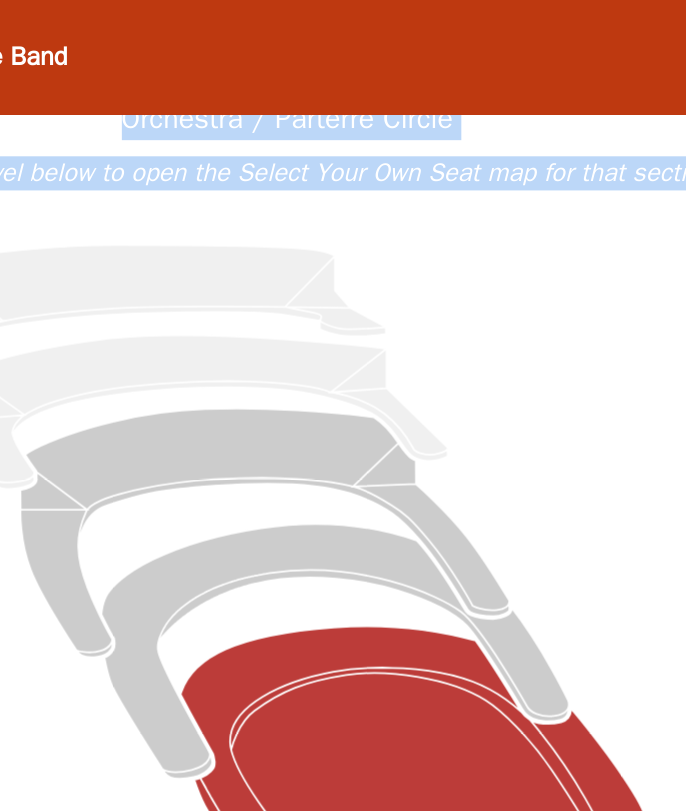 scroll, scrollTop: 0, scrollLeft: 0, axis: both 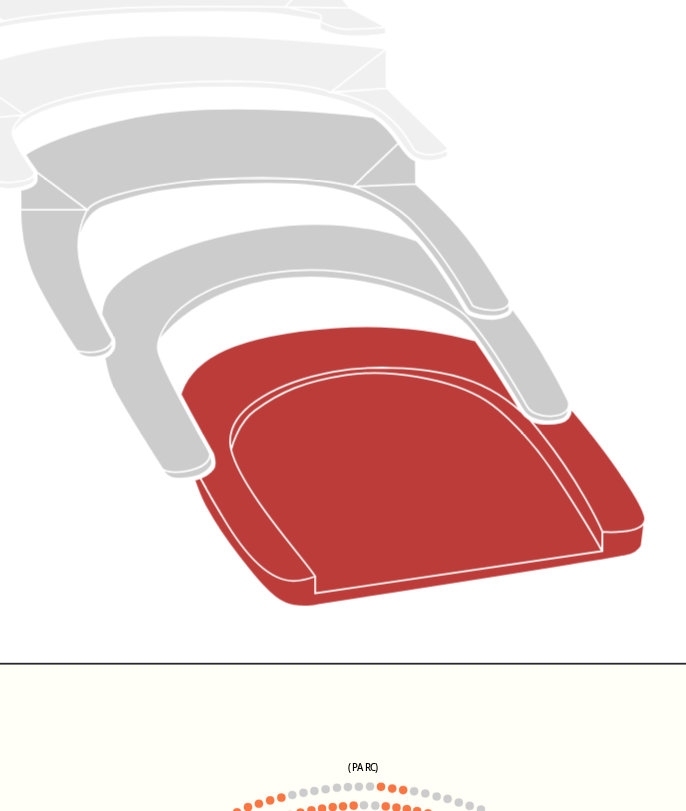 click 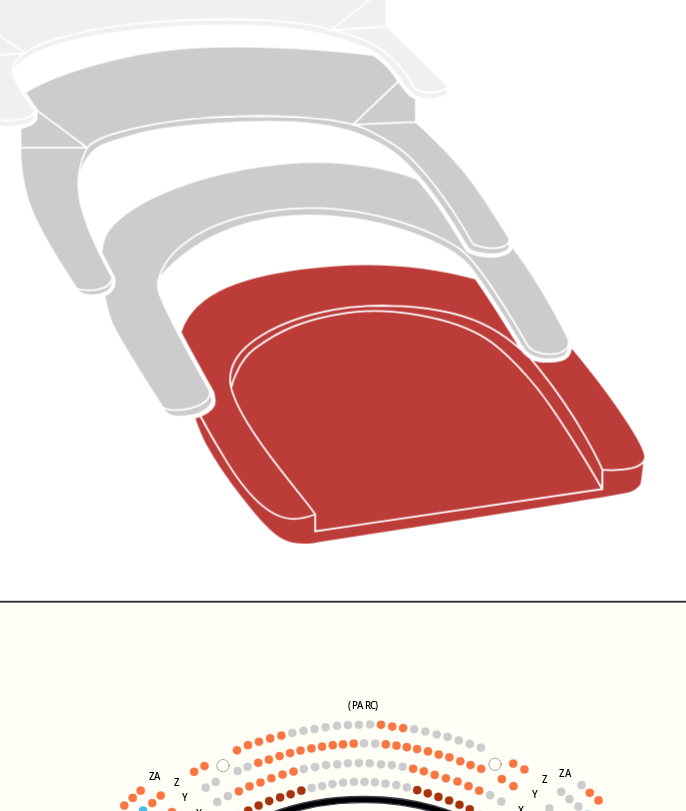 click 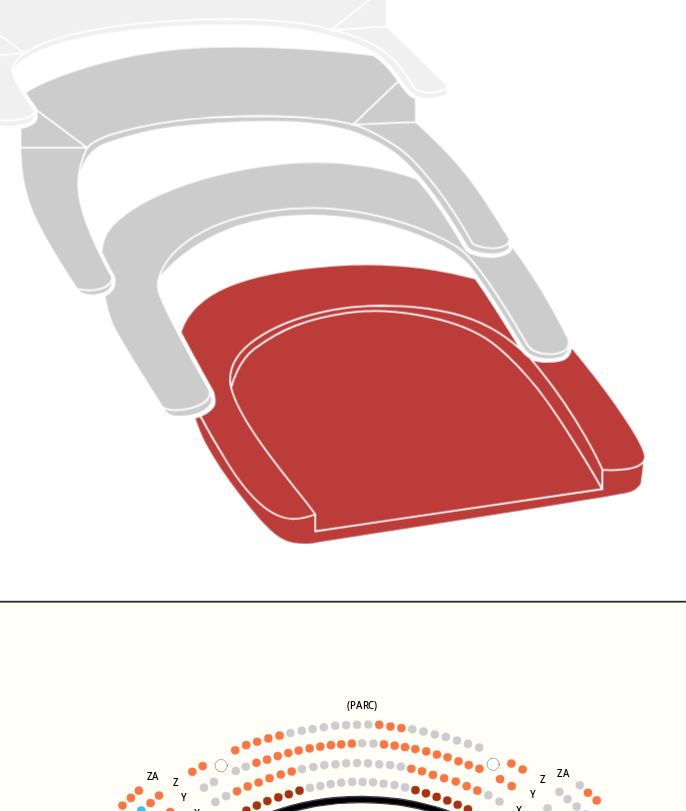 click on "Left   (ORPITL)   Right   (ORPITR)   Center   (ORPITC)   ZZ   AA   YY   BB   ZA   ZA   (ORCL)   (ORCR)   (ORCC)   (ORBOXL)   (ORBOXR)   (PARL)   (PAPR)   (PARC)   Z   Y   X   W   Z   Y   X   W   V   U   T   S   R   Q   P   O   N   M   L   K   J   I   H   G   F   E   D   C   B   A   CCC   BBB   AAA   V   U   T   S   R   Q   P   O   N   M   L   K   J   I   H   G   F   E   D   C   B   A   CCC   BBB   AAA" 